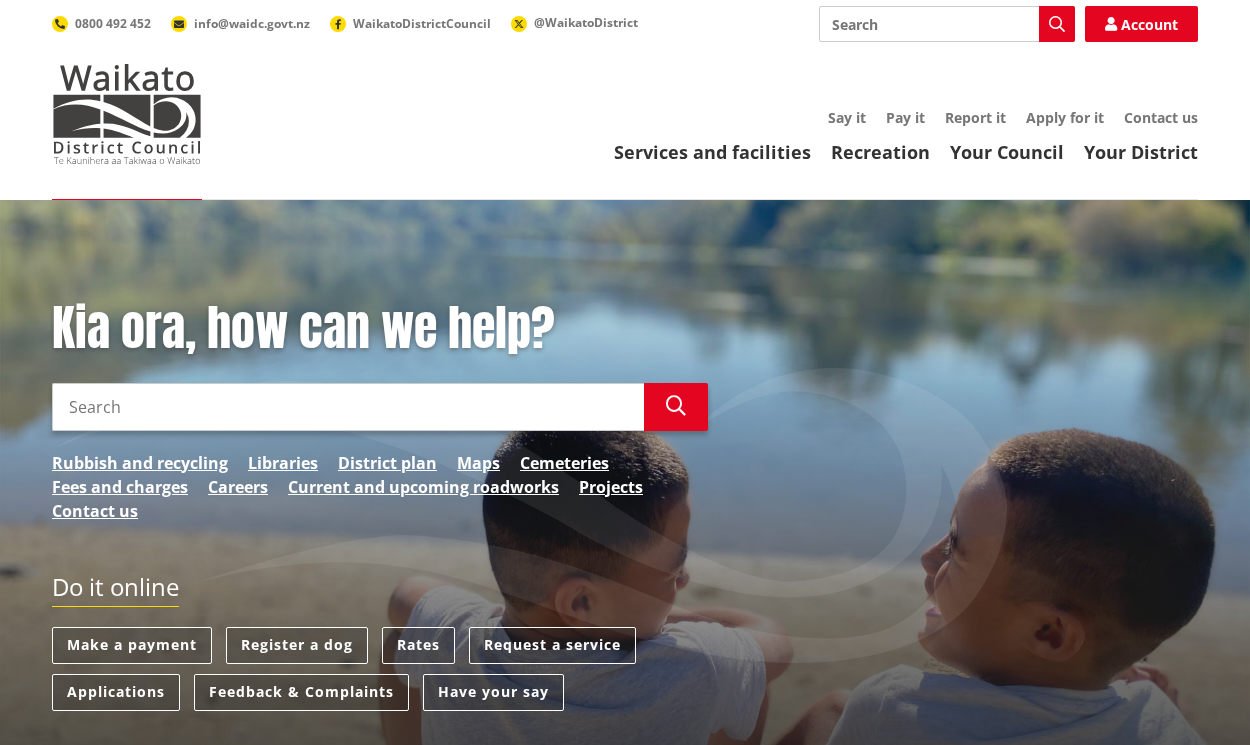 scroll, scrollTop: 0, scrollLeft: 0, axis: both 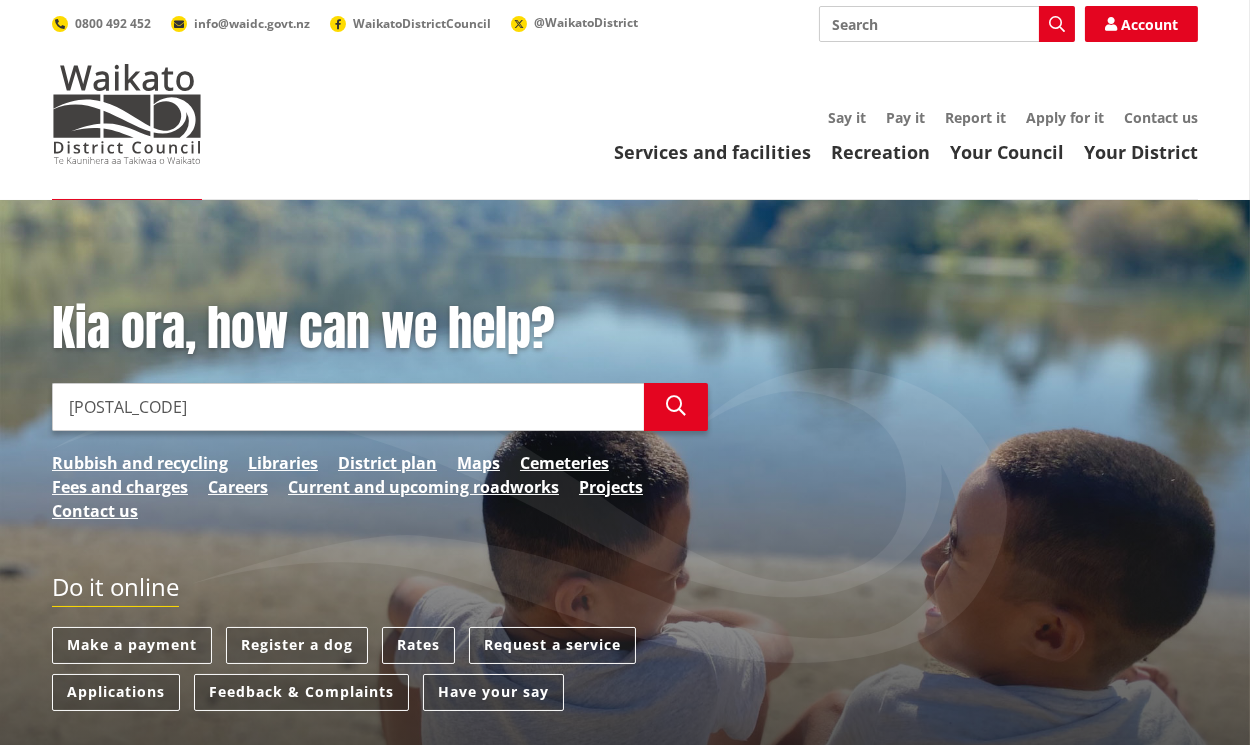 type on "[NUMBER]" 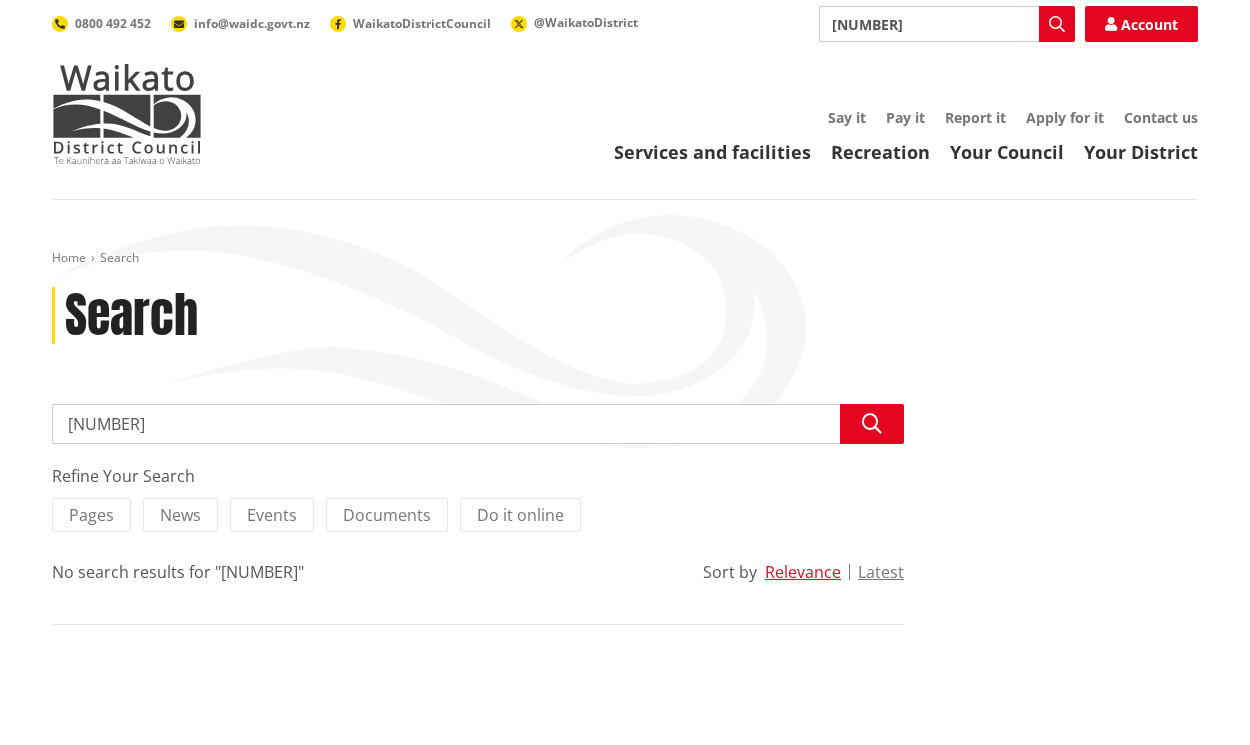 scroll, scrollTop: 0, scrollLeft: 0, axis: both 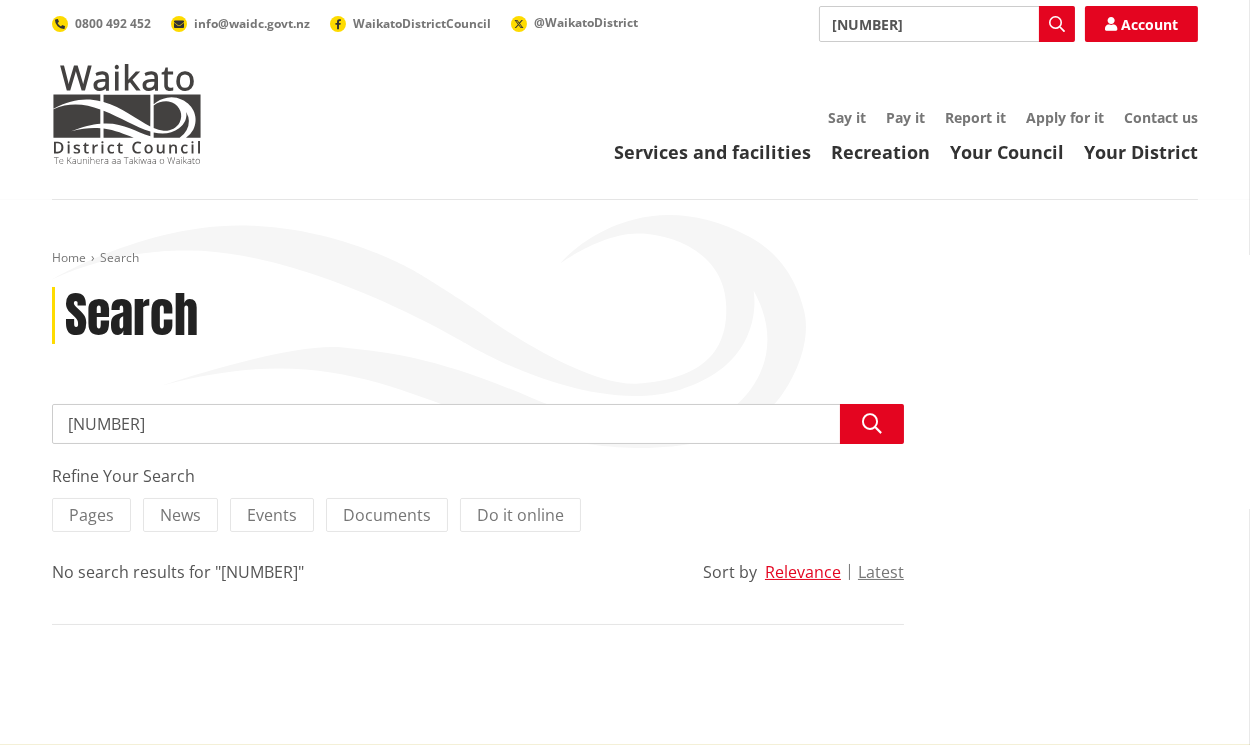 drag, startPoint x: 164, startPoint y: 424, endPoint x: -46, endPoint y: 423, distance: 210.00238 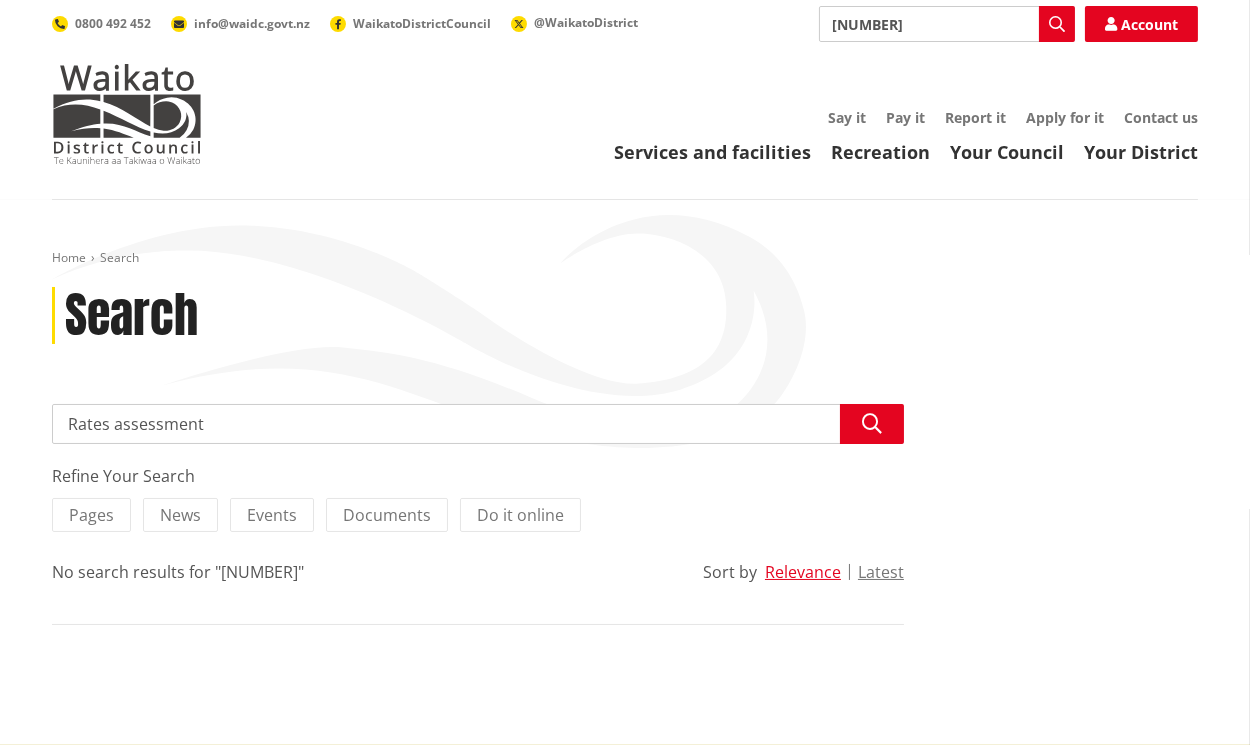 type on "Rates assessments" 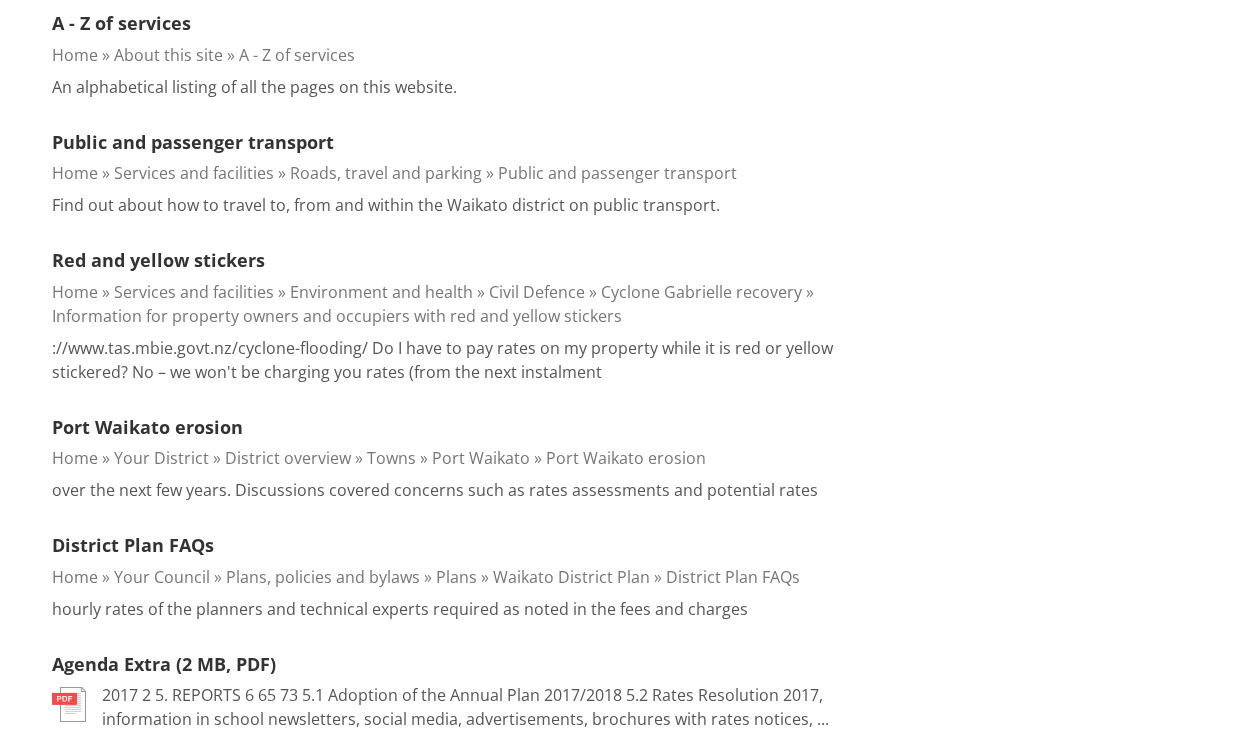 scroll, scrollTop: 0, scrollLeft: 0, axis: both 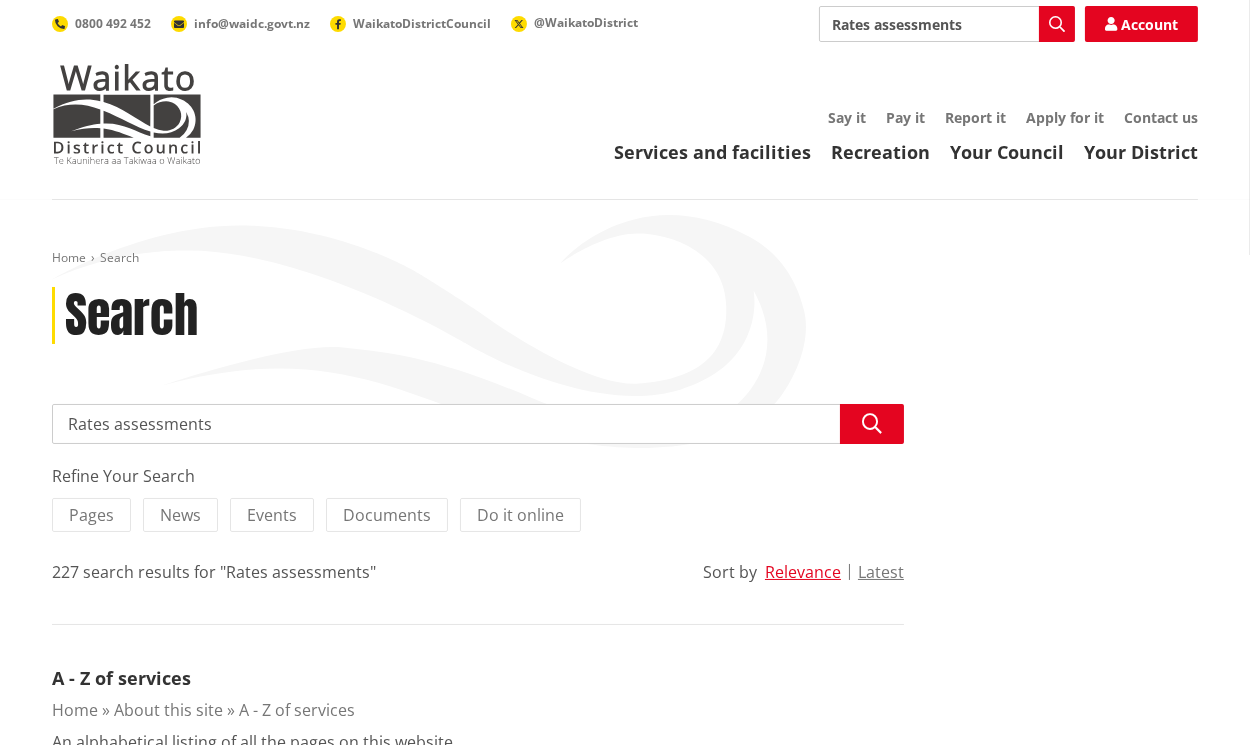click on "Rates assessments" at bounding box center [947, 24] 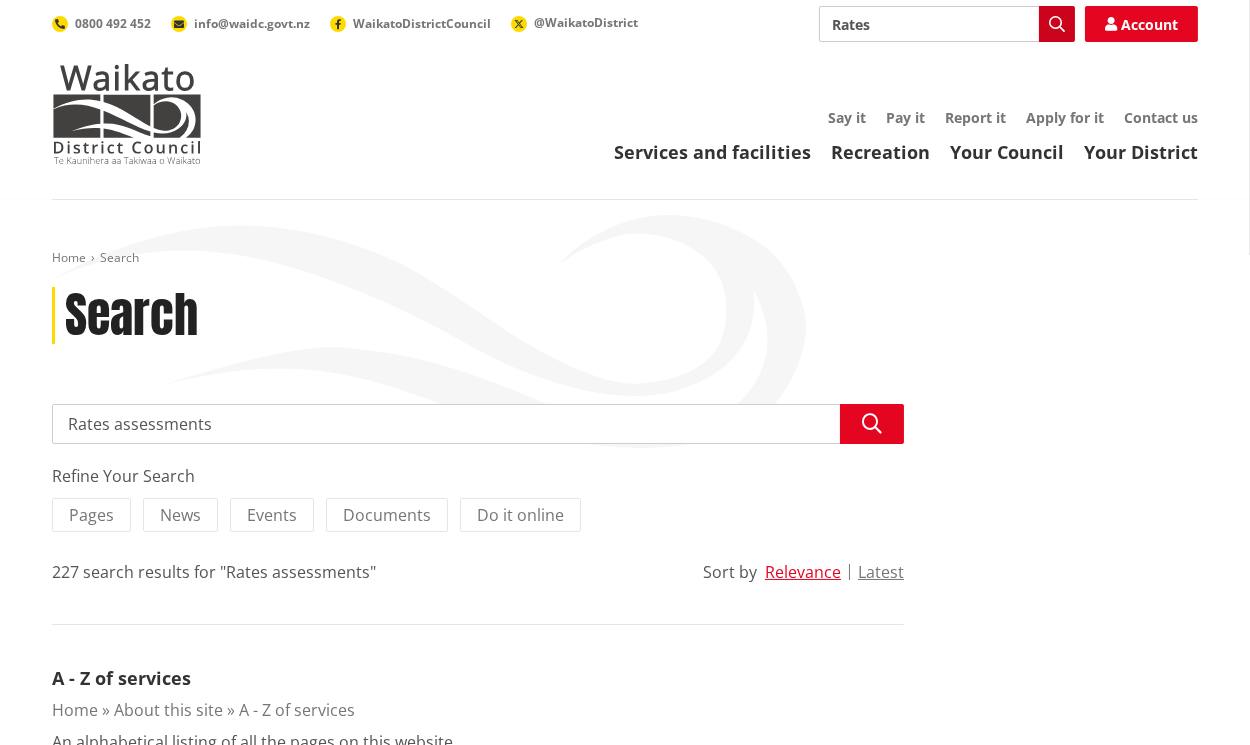 type on "Rates" 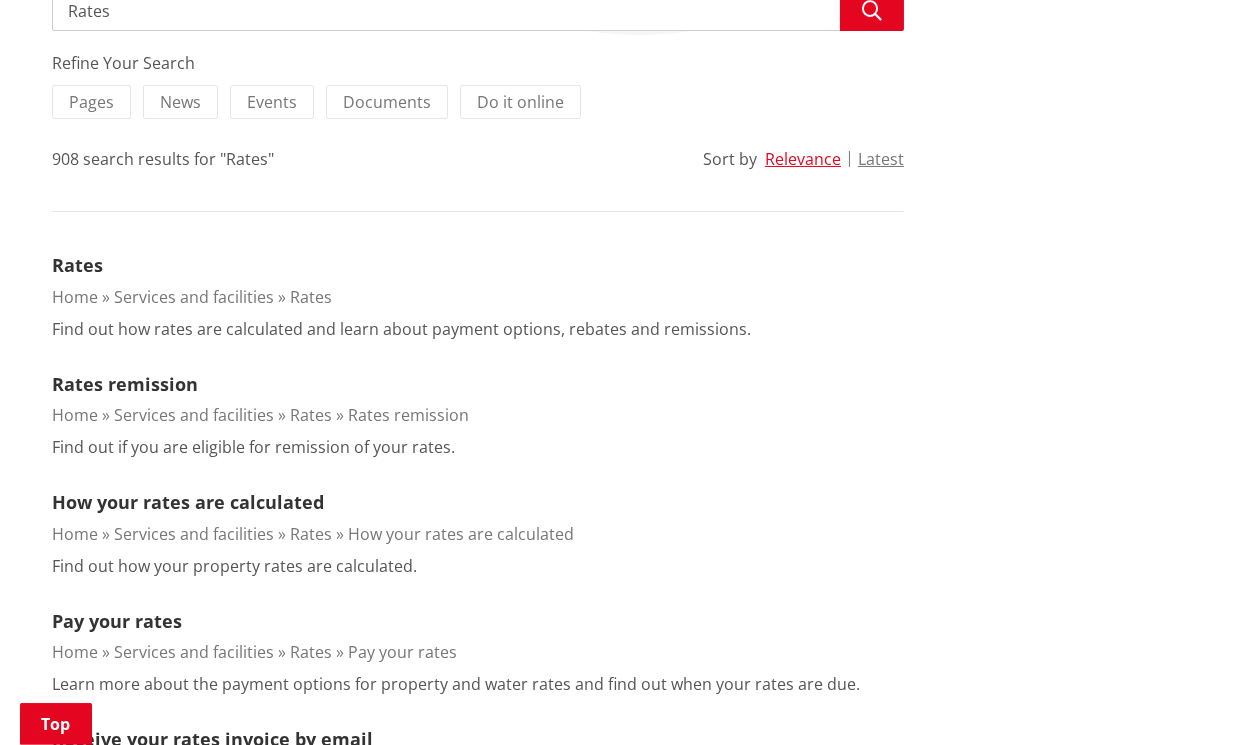 scroll, scrollTop: 448, scrollLeft: 0, axis: vertical 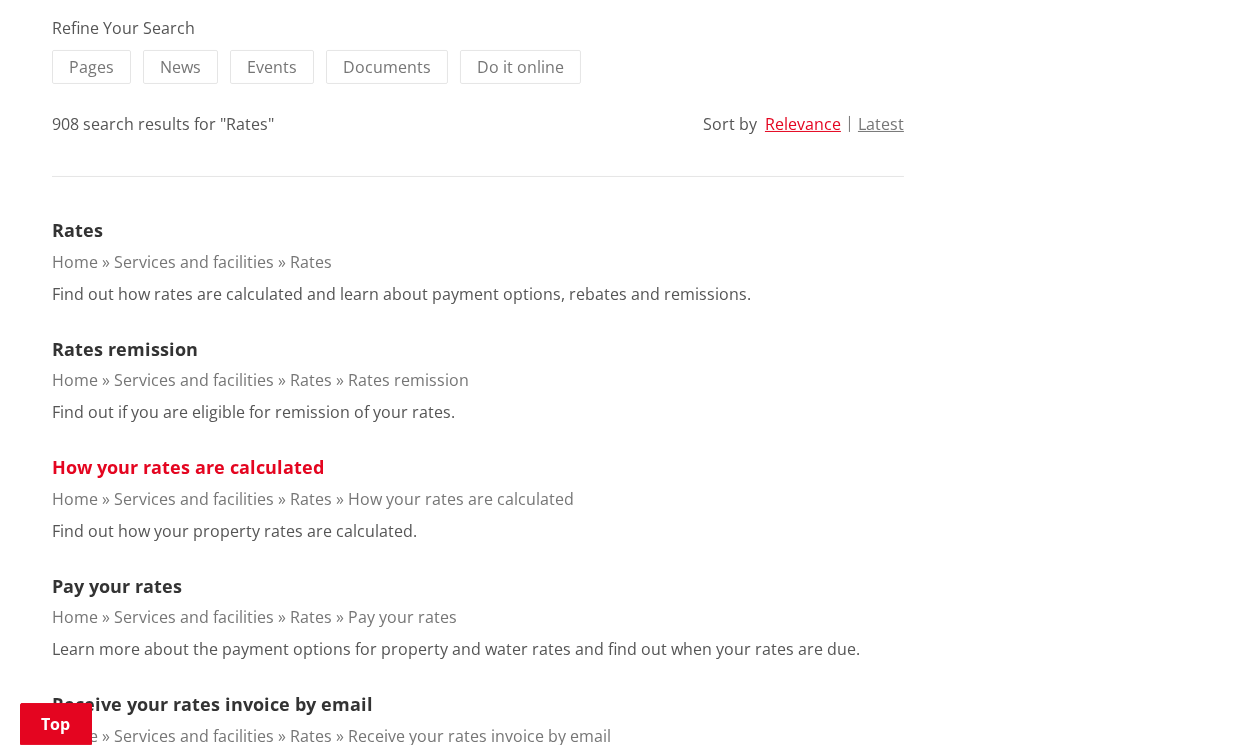 click on "How your rates are calculated" at bounding box center [188, 467] 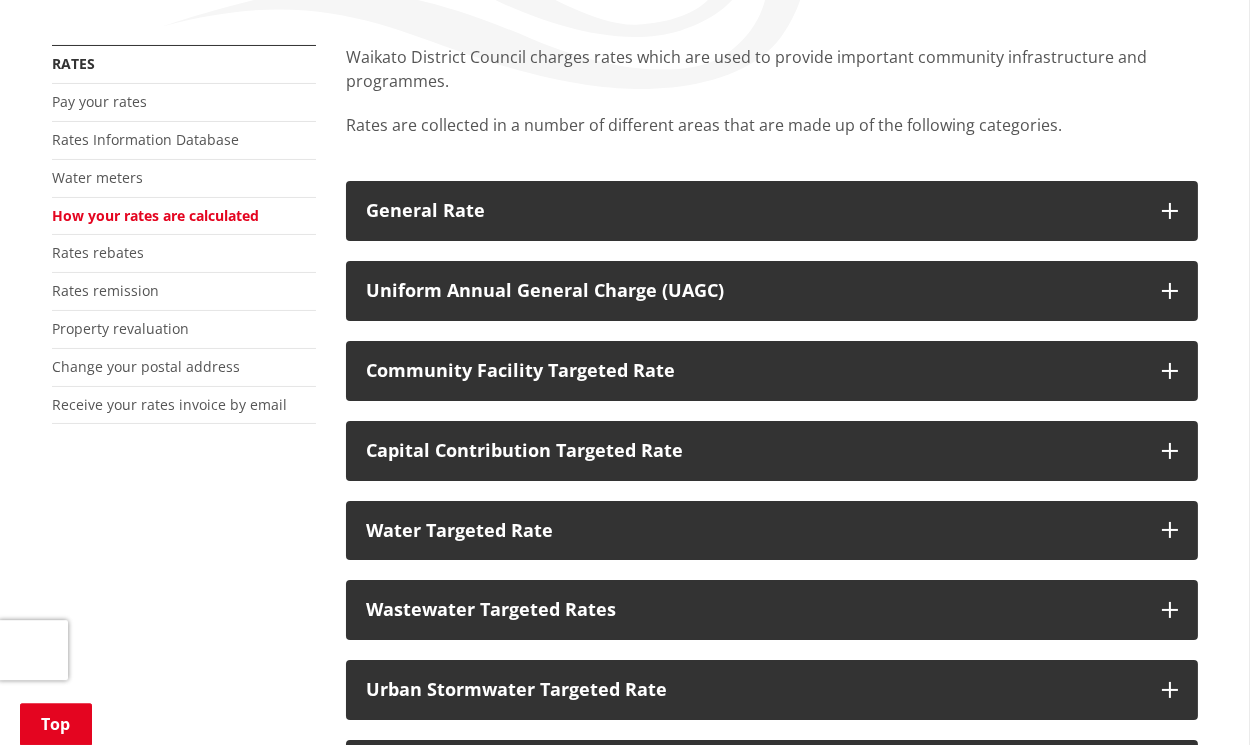 scroll, scrollTop: 334, scrollLeft: 0, axis: vertical 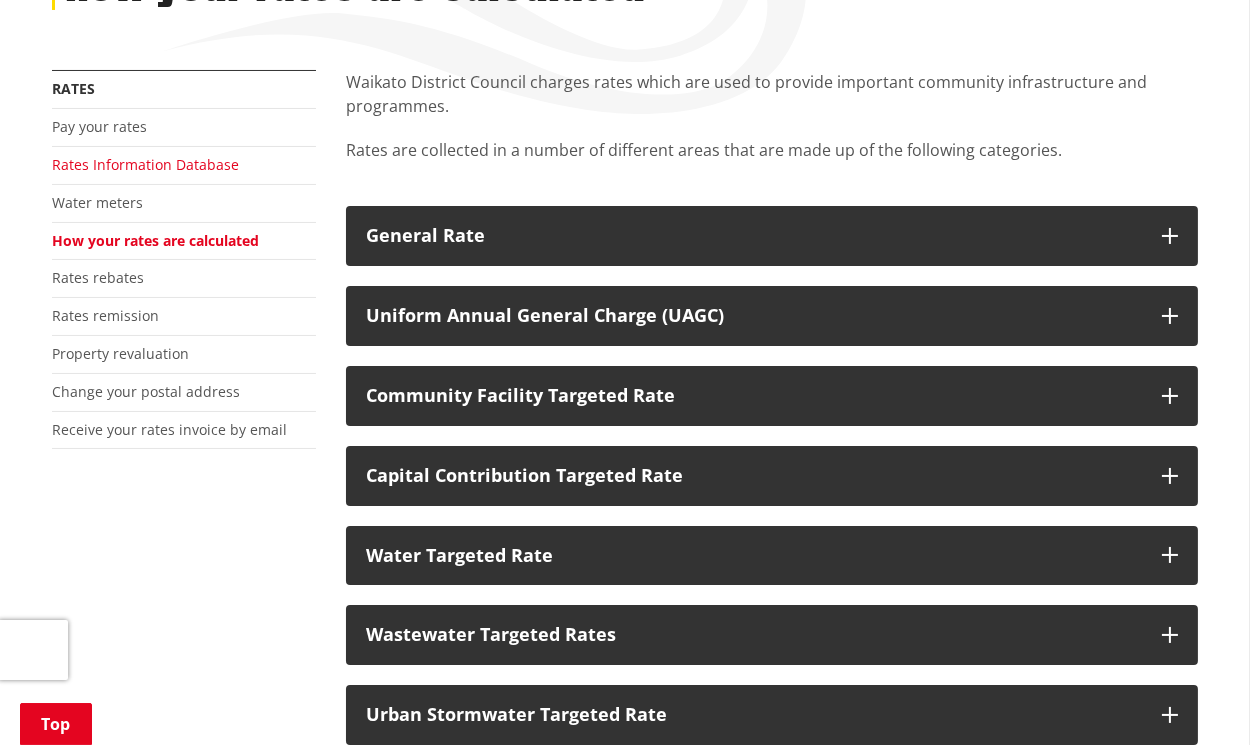 click on "Rates Information Database" at bounding box center (145, 164) 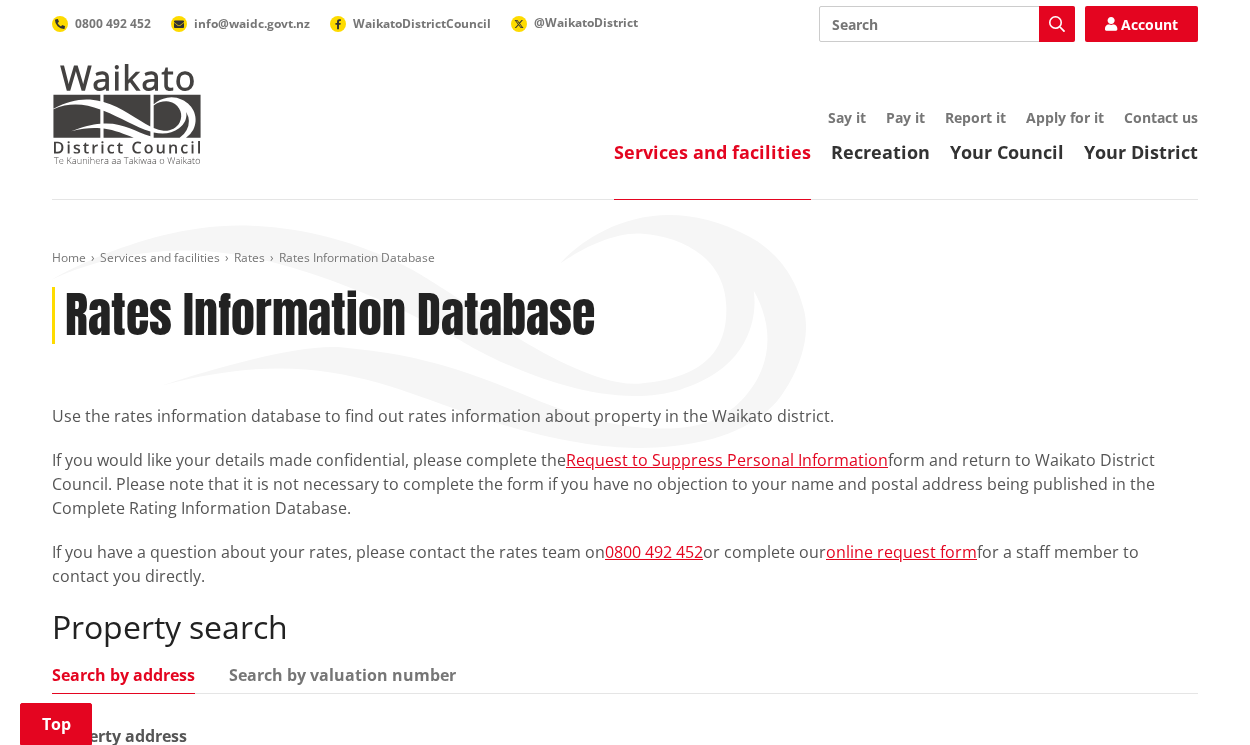 scroll, scrollTop: 302, scrollLeft: 0, axis: vertical 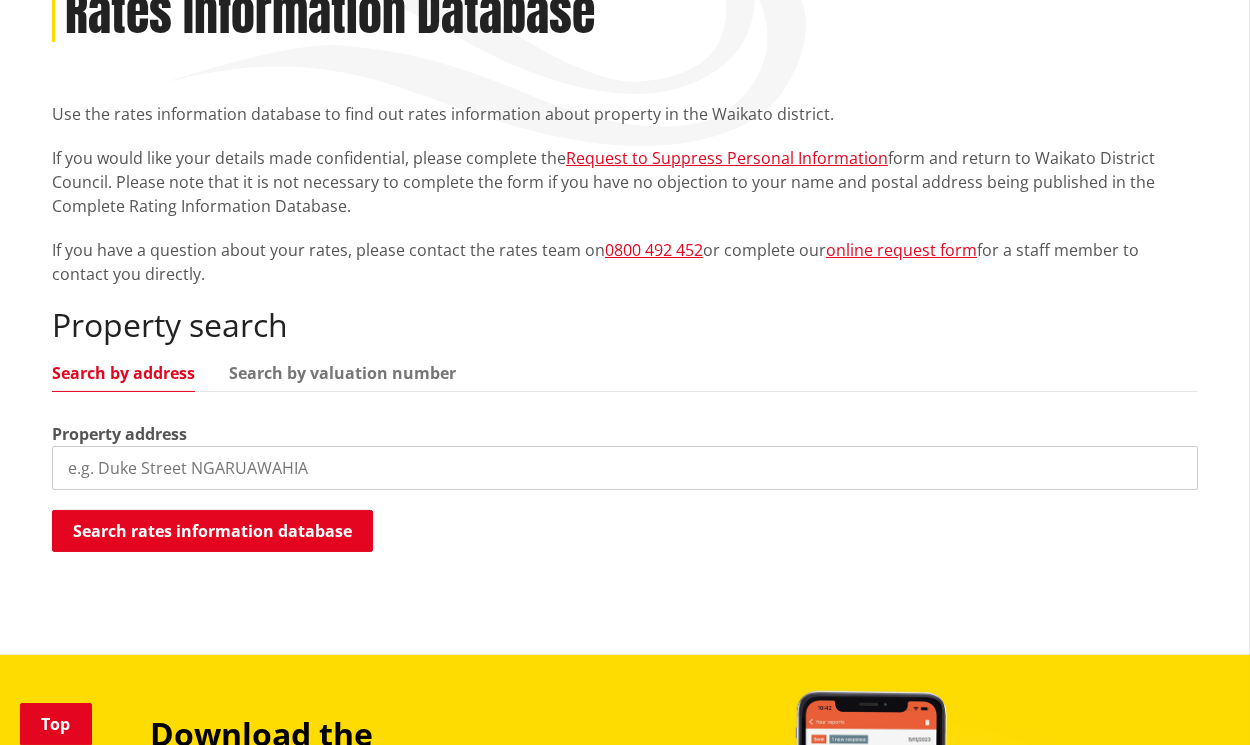 click at bounding box center [625, 468] 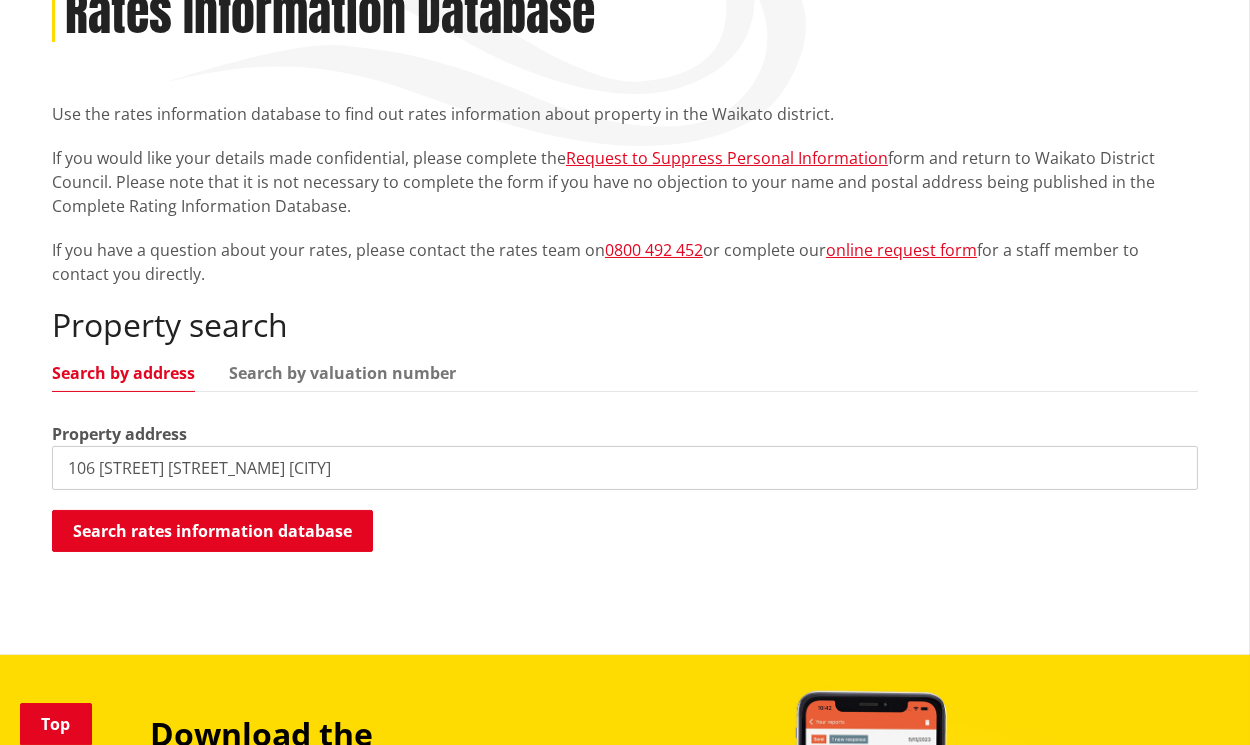 type on "106 Greenslade Road Raglan" 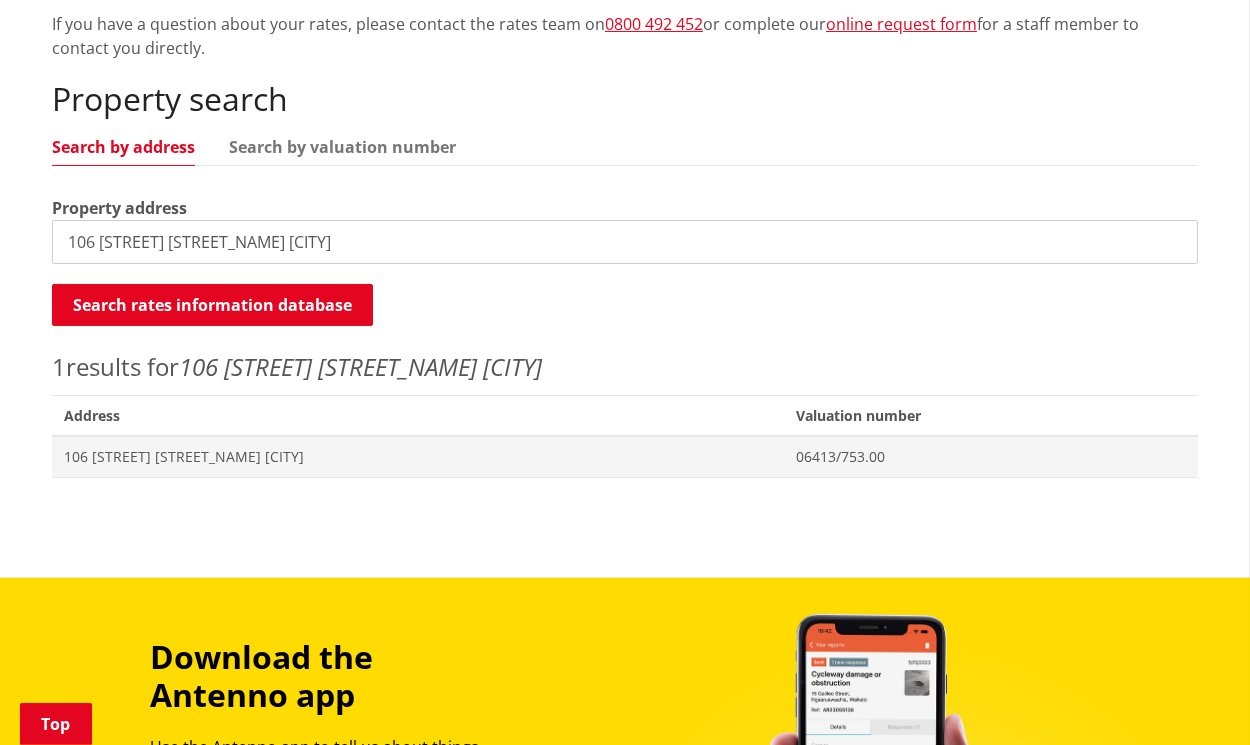 scroll, scrollTop: 545, scrollLeft: 0, axis: vertical 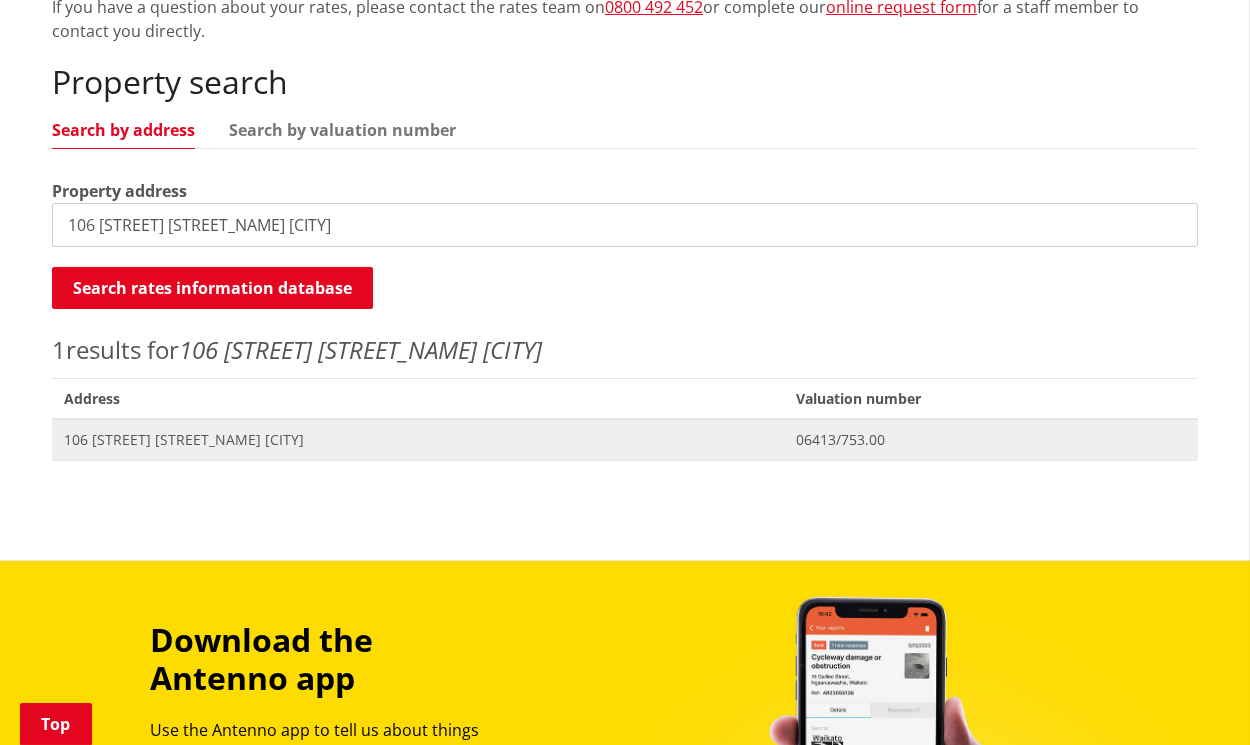 click on "[NUMBER] [STREET] [CITY]" at bounding box center (418, 440) 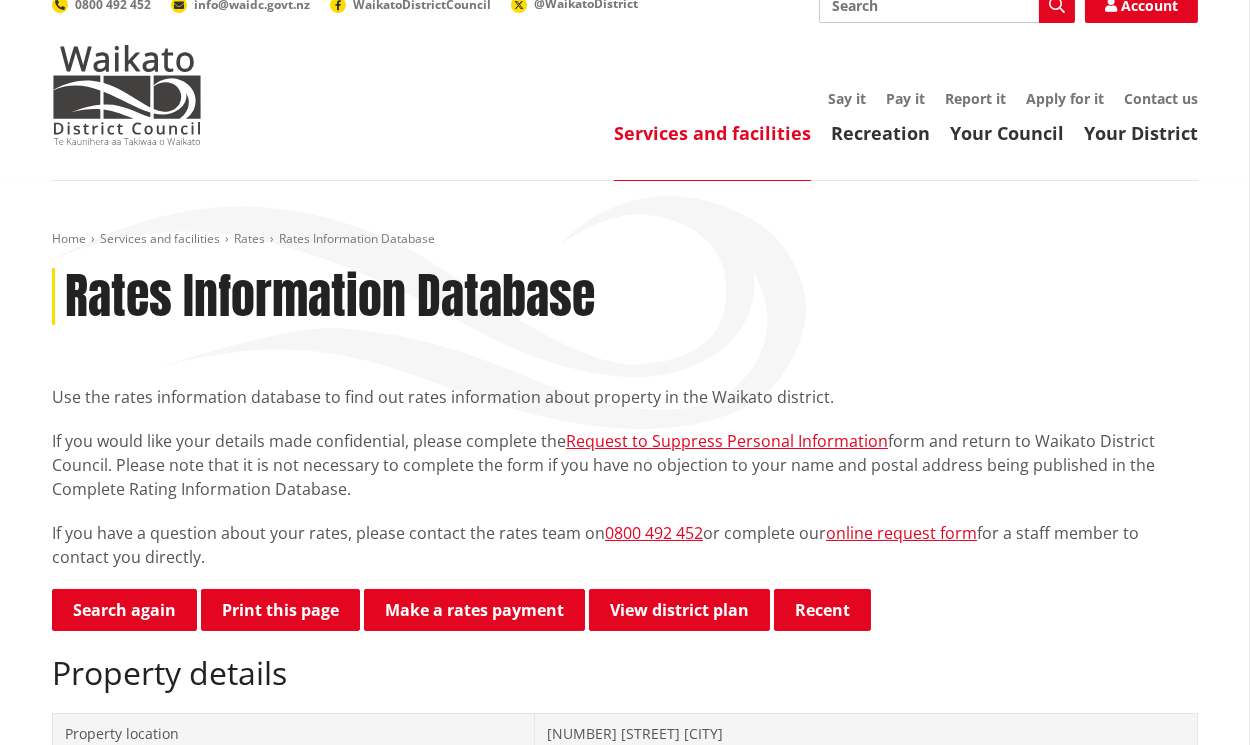 scroll, scrollTop: 0, scrollLeft: 0, axis: both 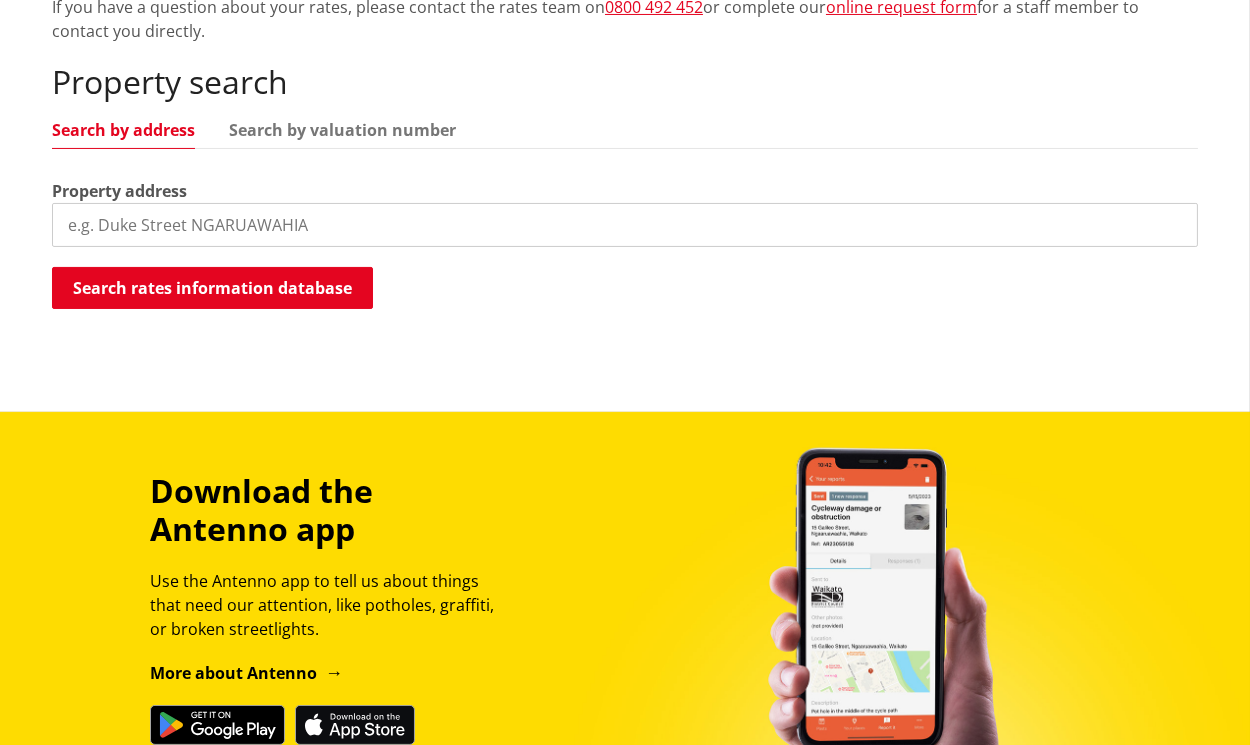 click at bounding box center [625, 225] 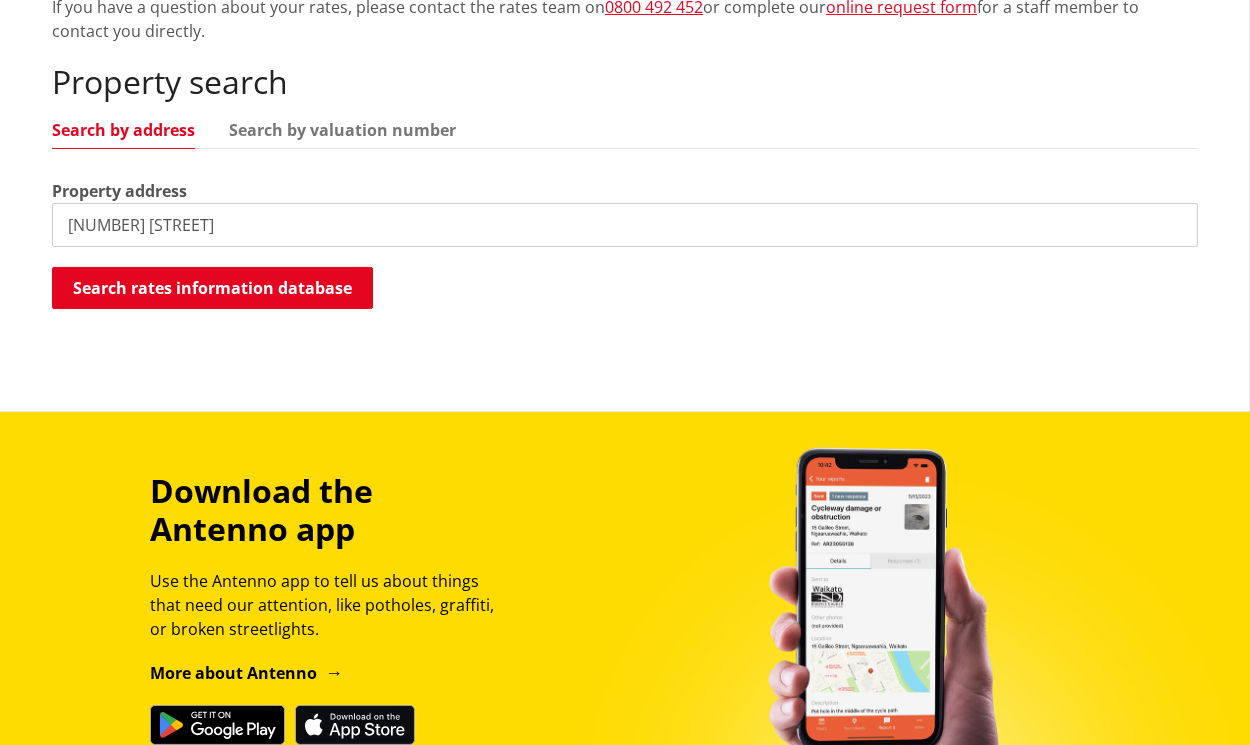 type on "105 Greenslade Road" 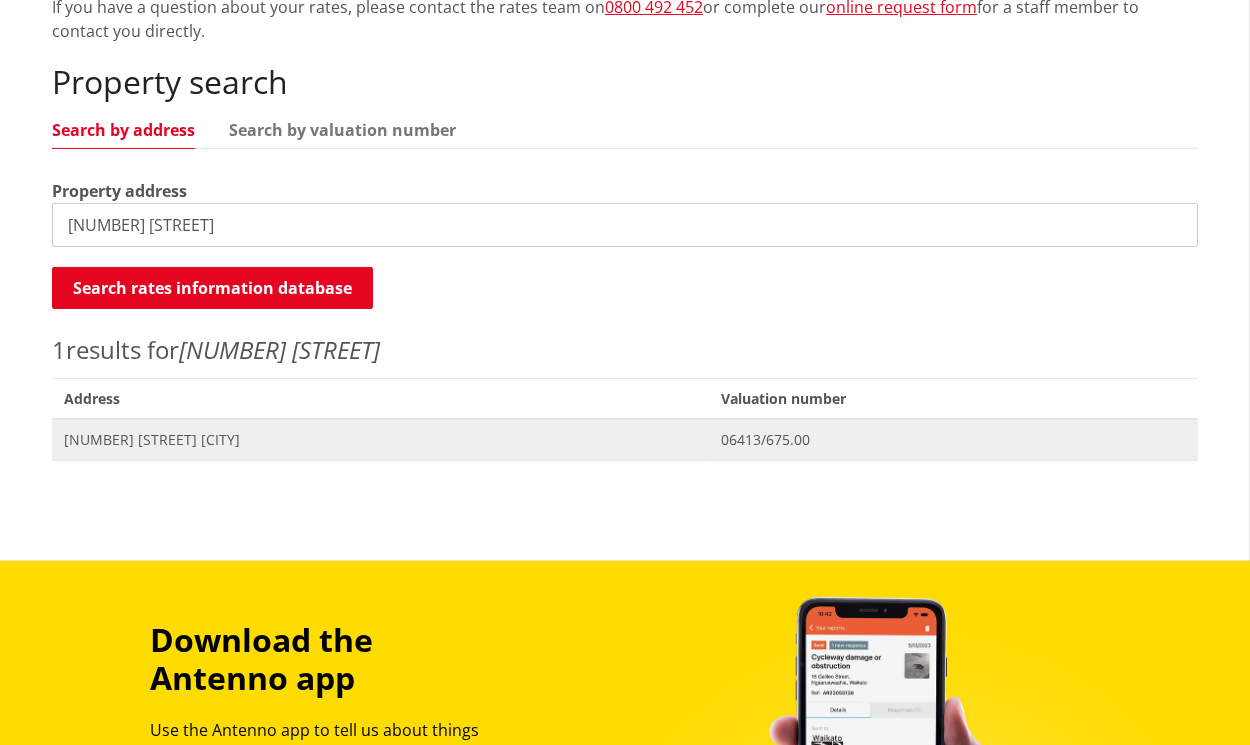 click on "105 Greenslade Road RAGLAN" at bounding box center [380, 440] 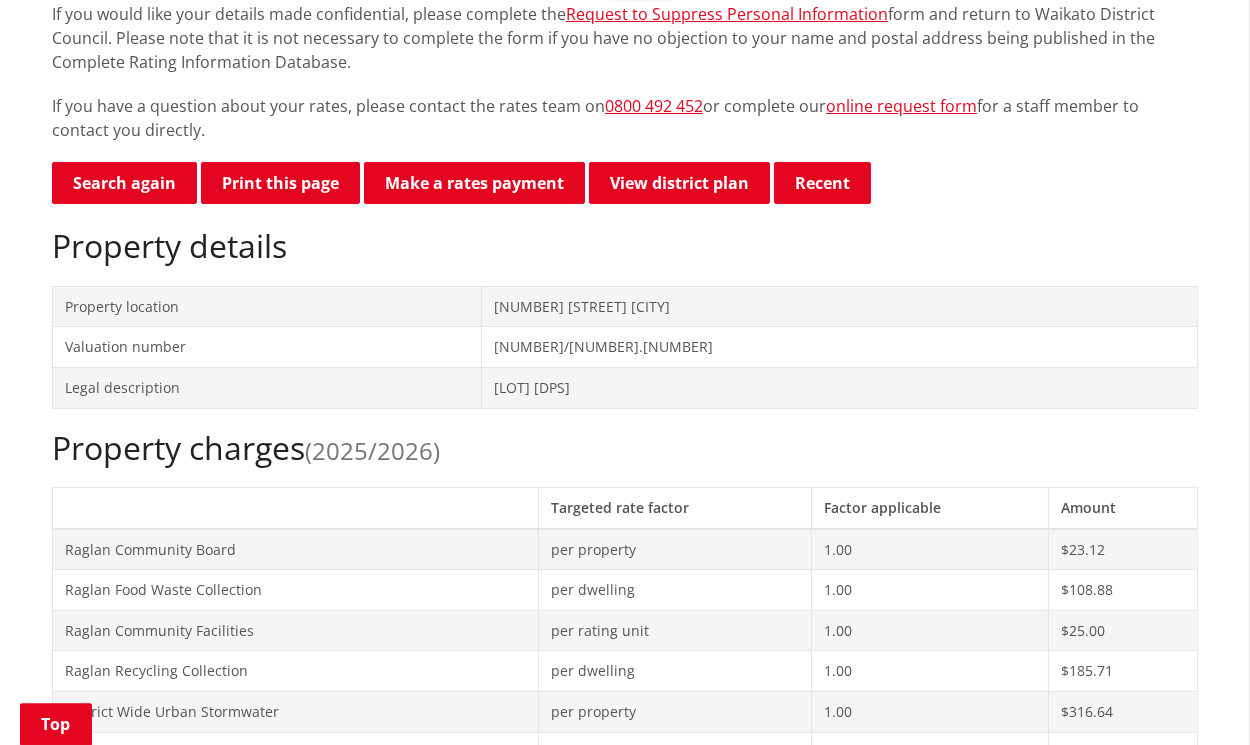 scroll, scrollTop: 0, scrollLeft: 0, axis: both 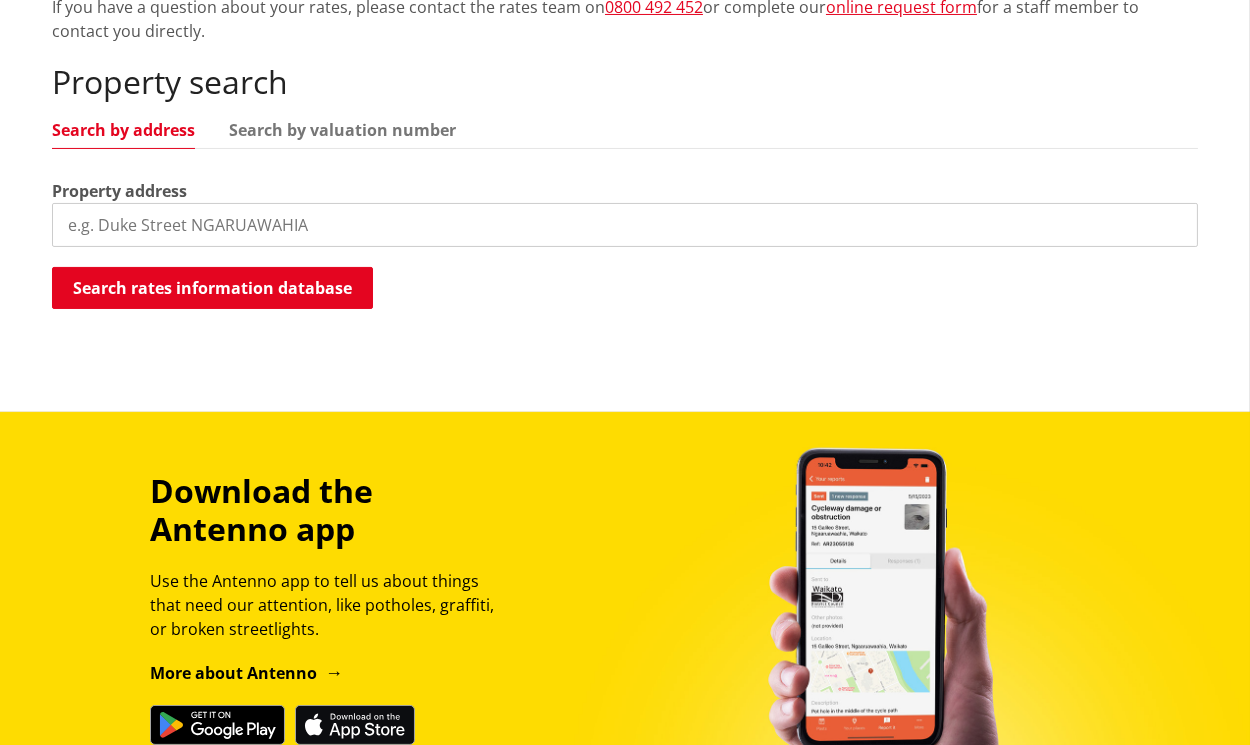 click at bounding box center (625, 225) 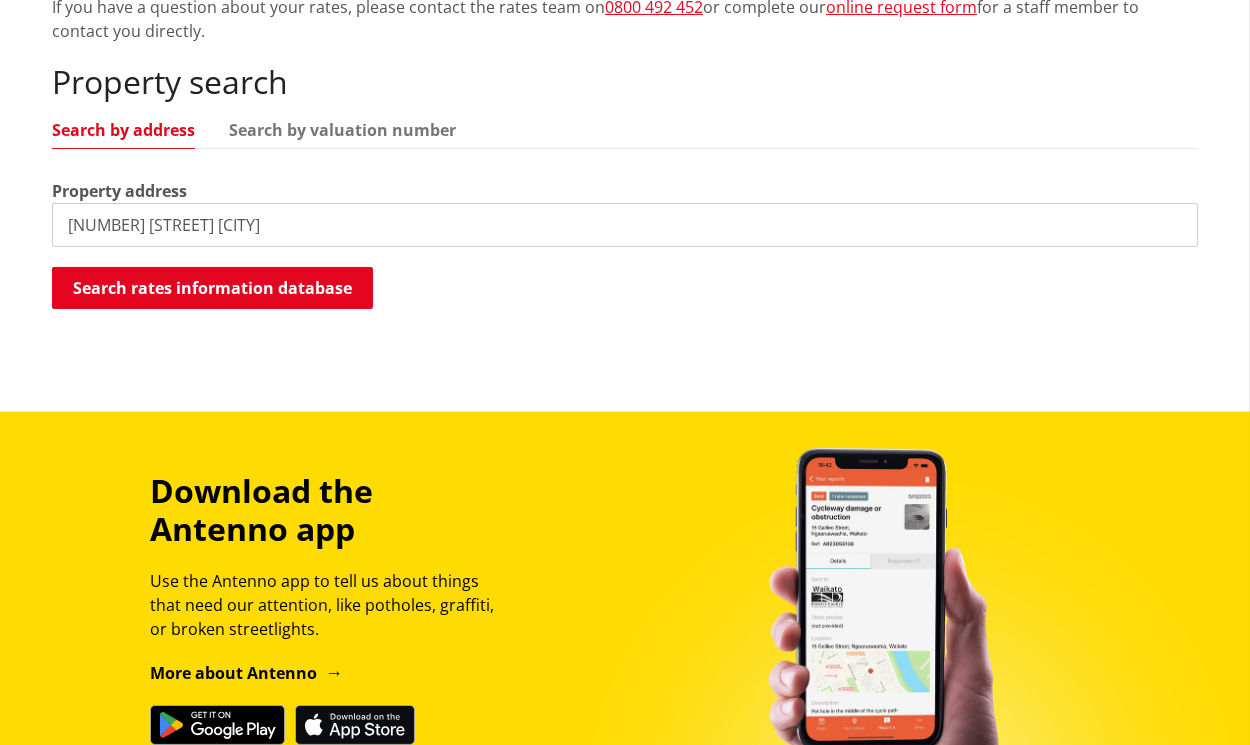 type on "101 Greenslade road raglan" 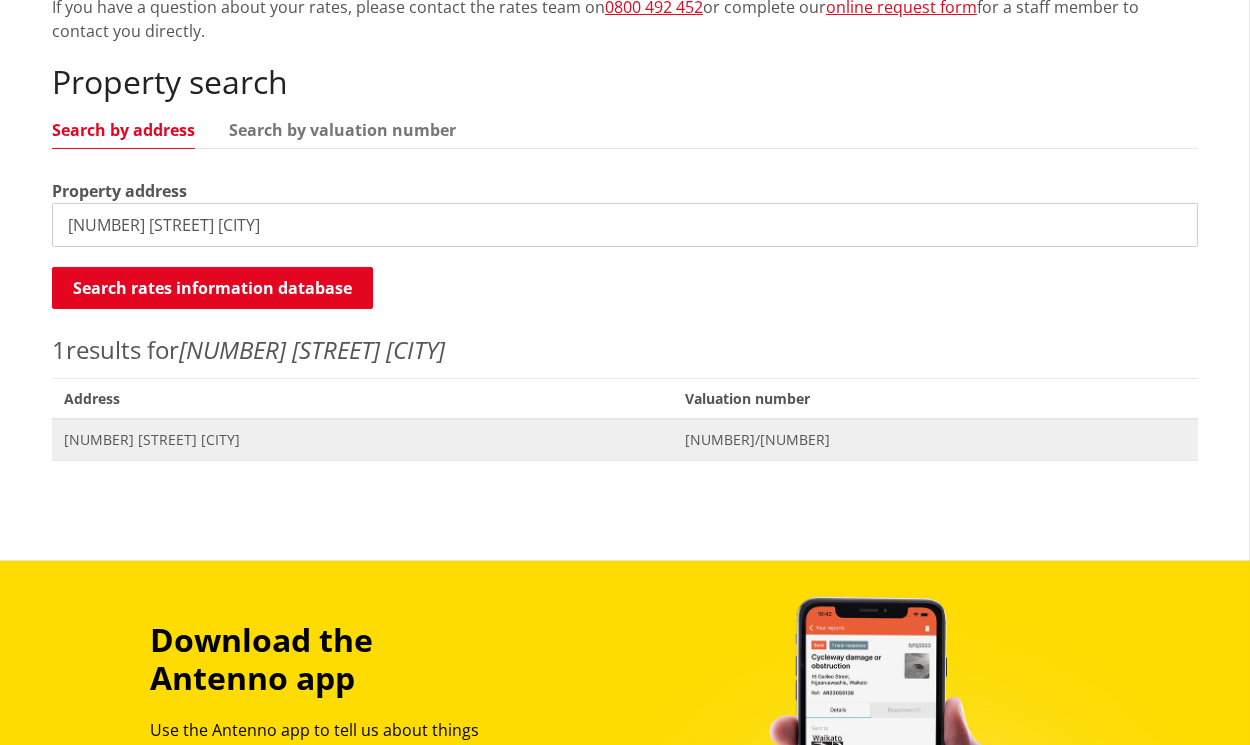 click on "101 Greenslade Road RAGLAN" at bounding box center [362, 440] 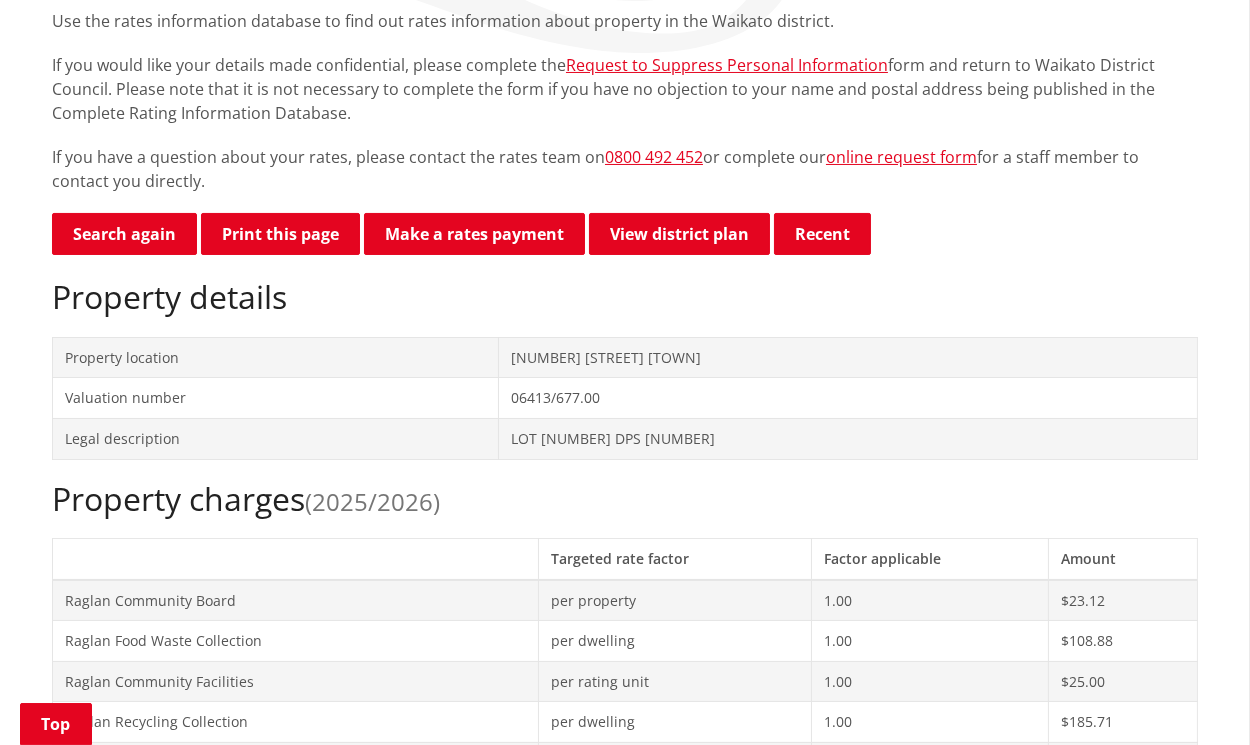 scroll, scrollTop: 403, scrollLeft: 0, axis: vertical 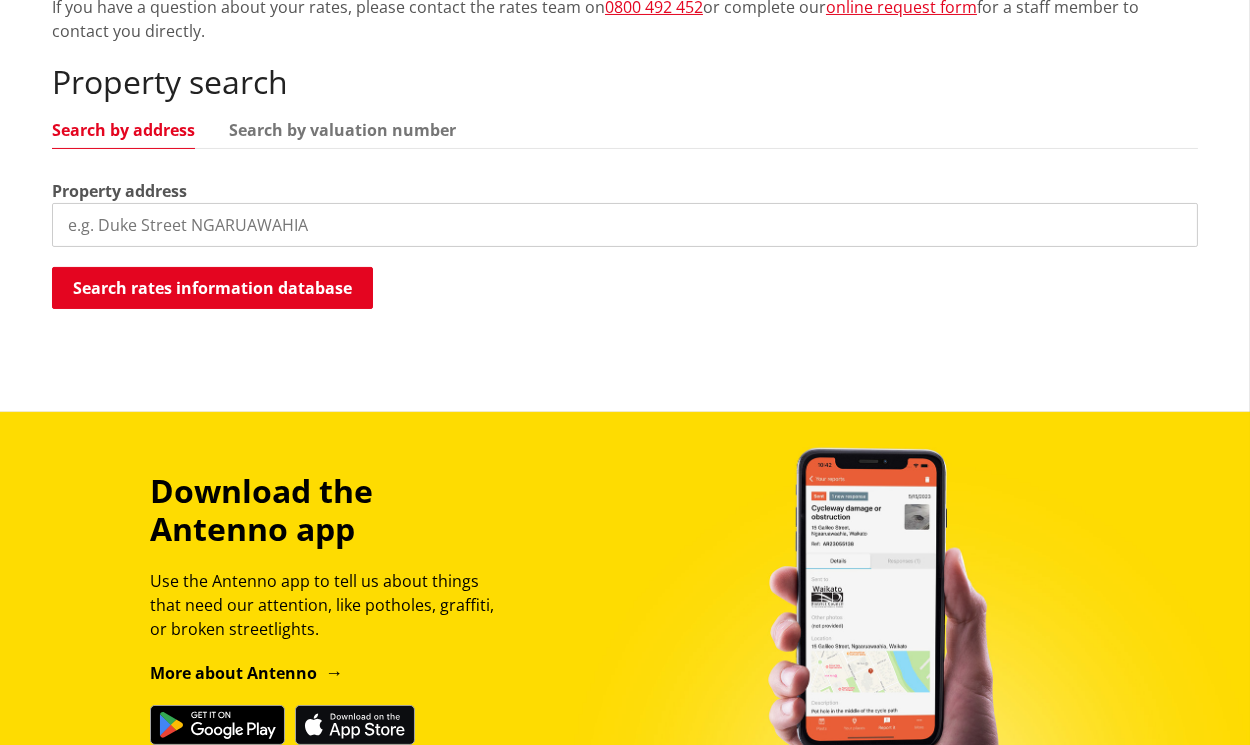 click at bounding box center [625, 225] 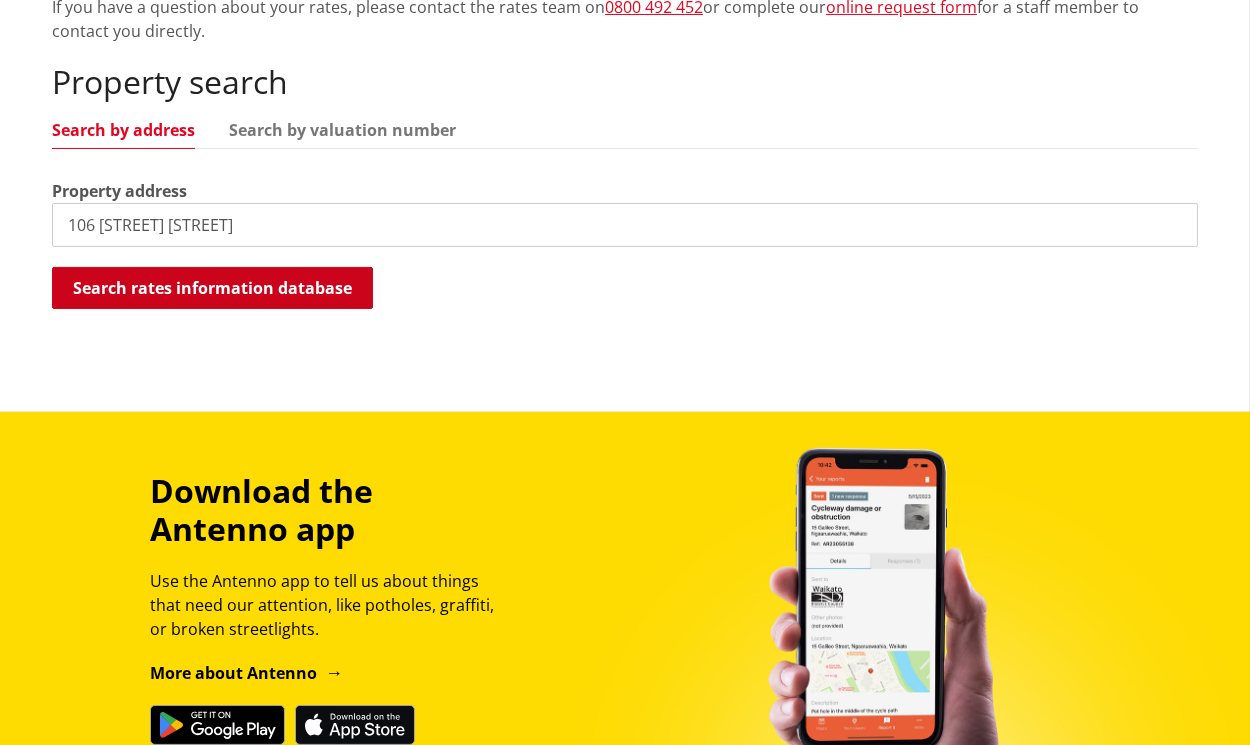 type on "106 [STREET] [STREET]" 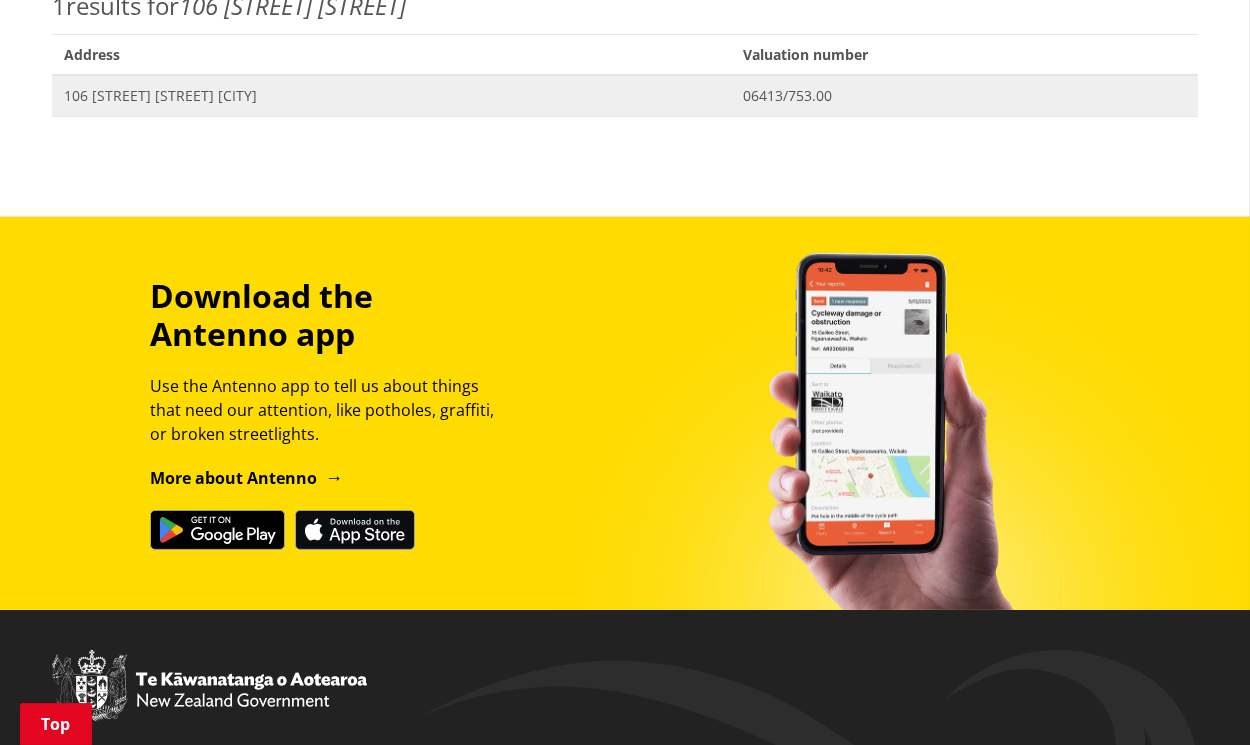scroll, scrollTop: 977, scrollLeft: 0, axis: vertical 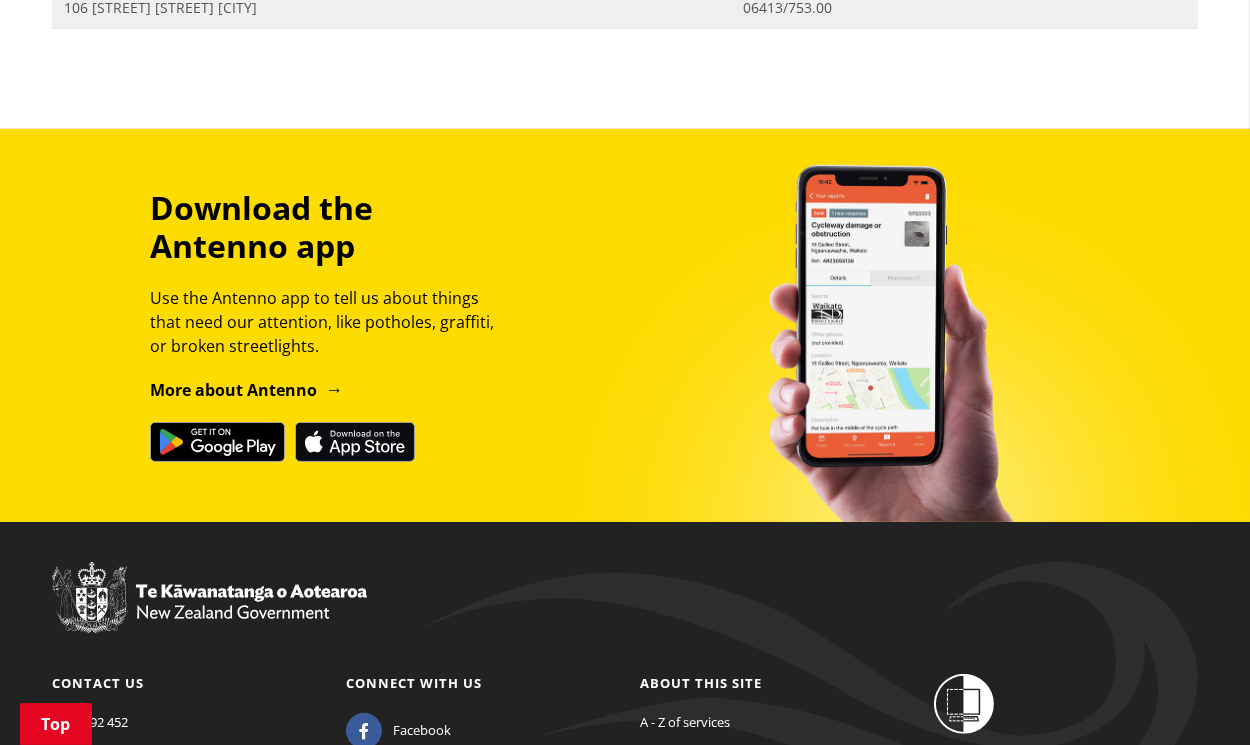 click on "[NUMBER] [STREET] [CITY]" at bounding box center (391, 8) 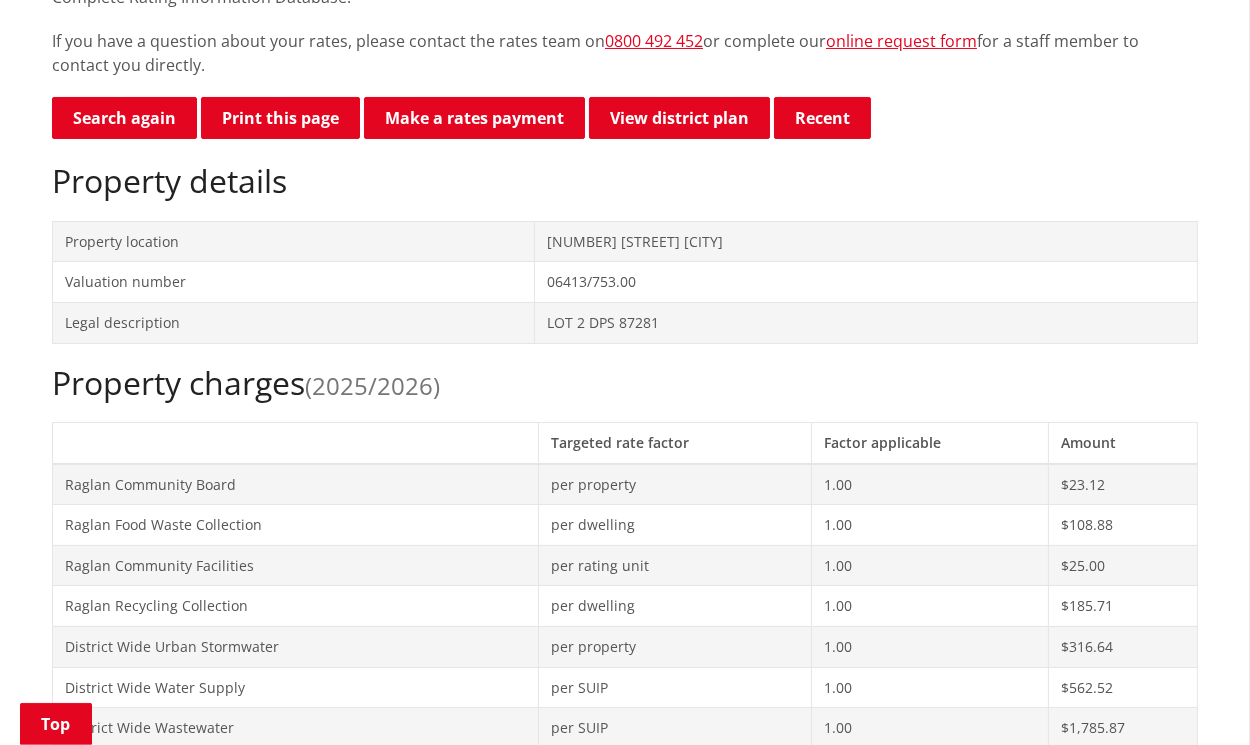 scroll, scrollTop: 594, scrollLeft: 0, axis: vertical 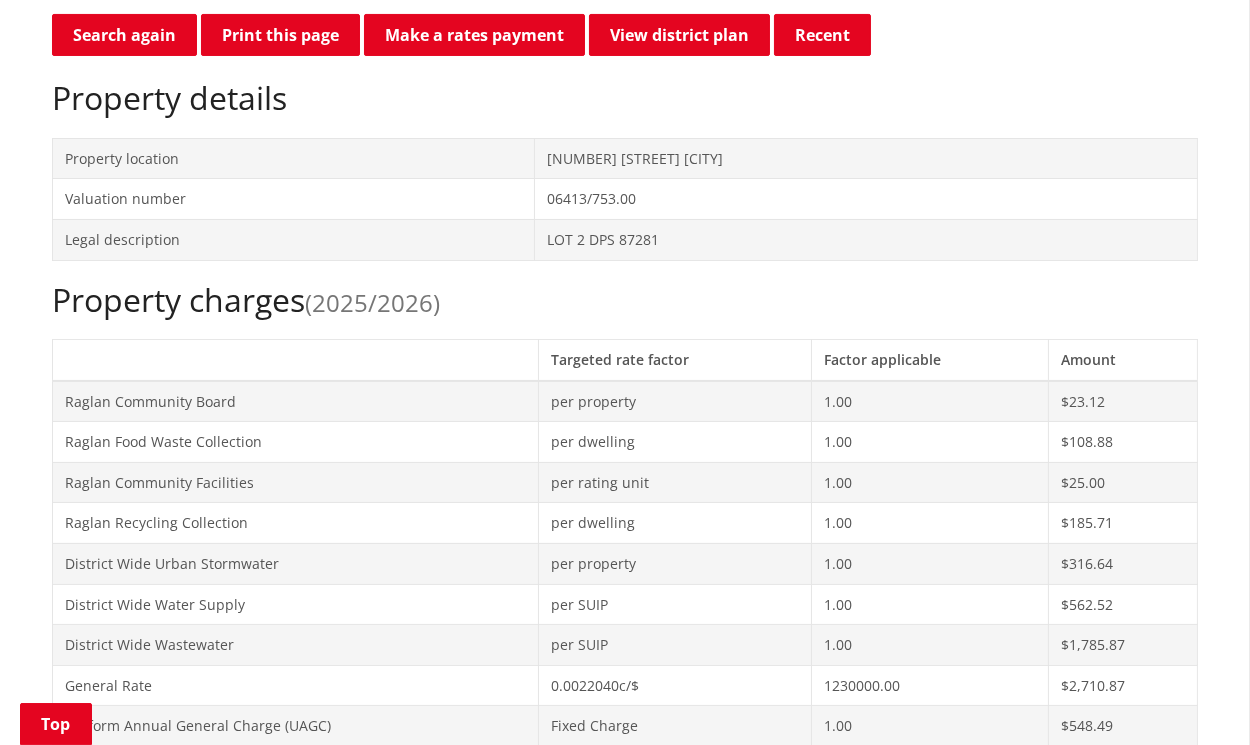 click on "General Rate" at bounding box center (296, 685) 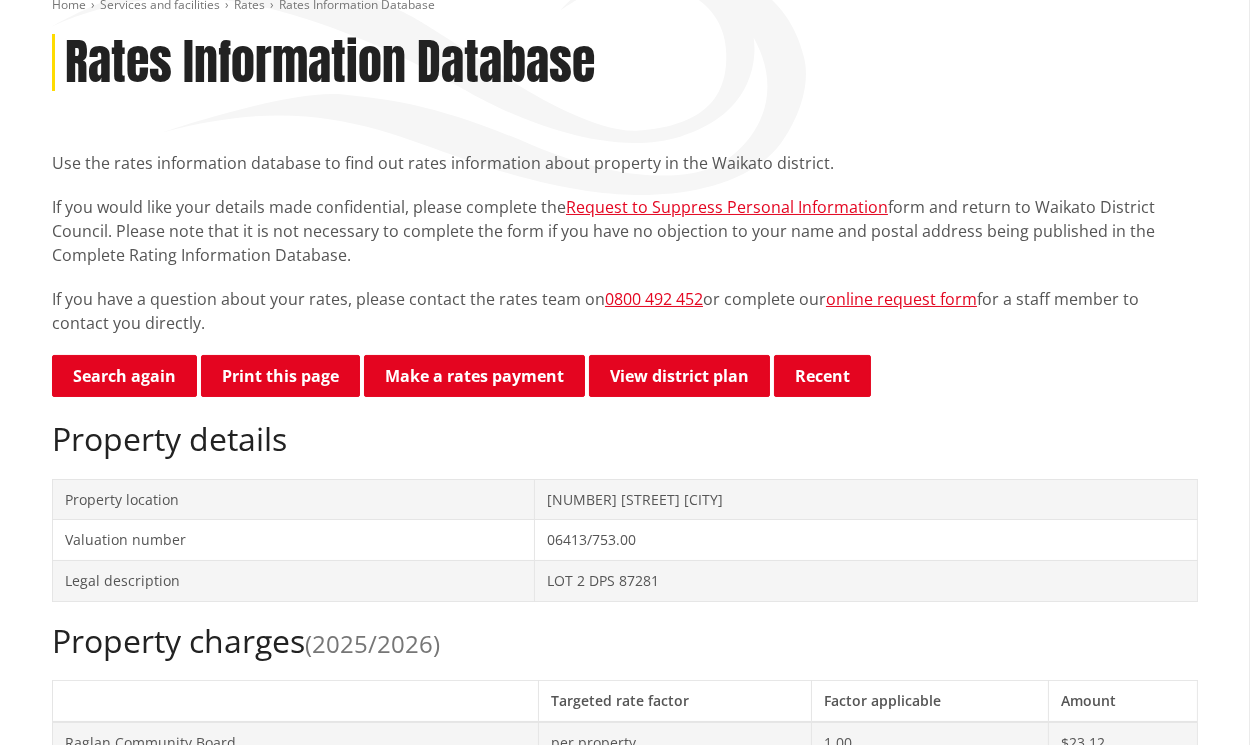 scroll, scrollTop: 0, scrollLeft: 0, axis: both 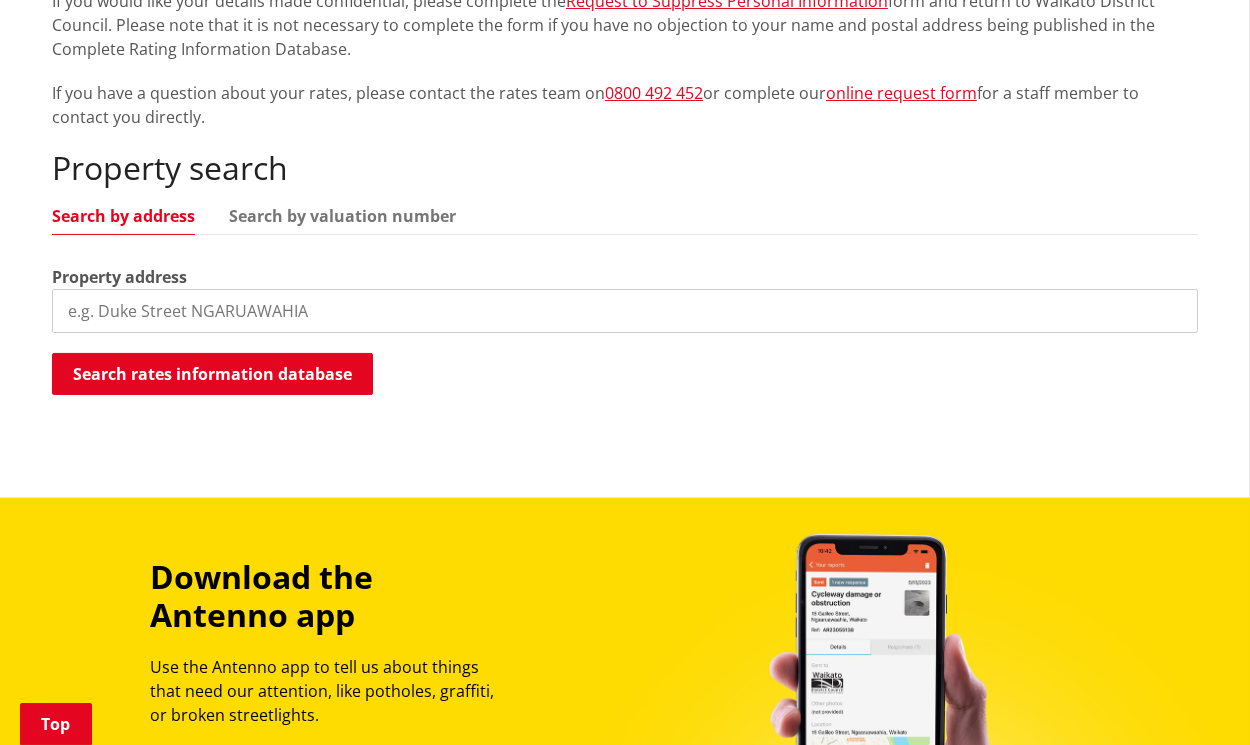 click at bounding box center [625, 311] 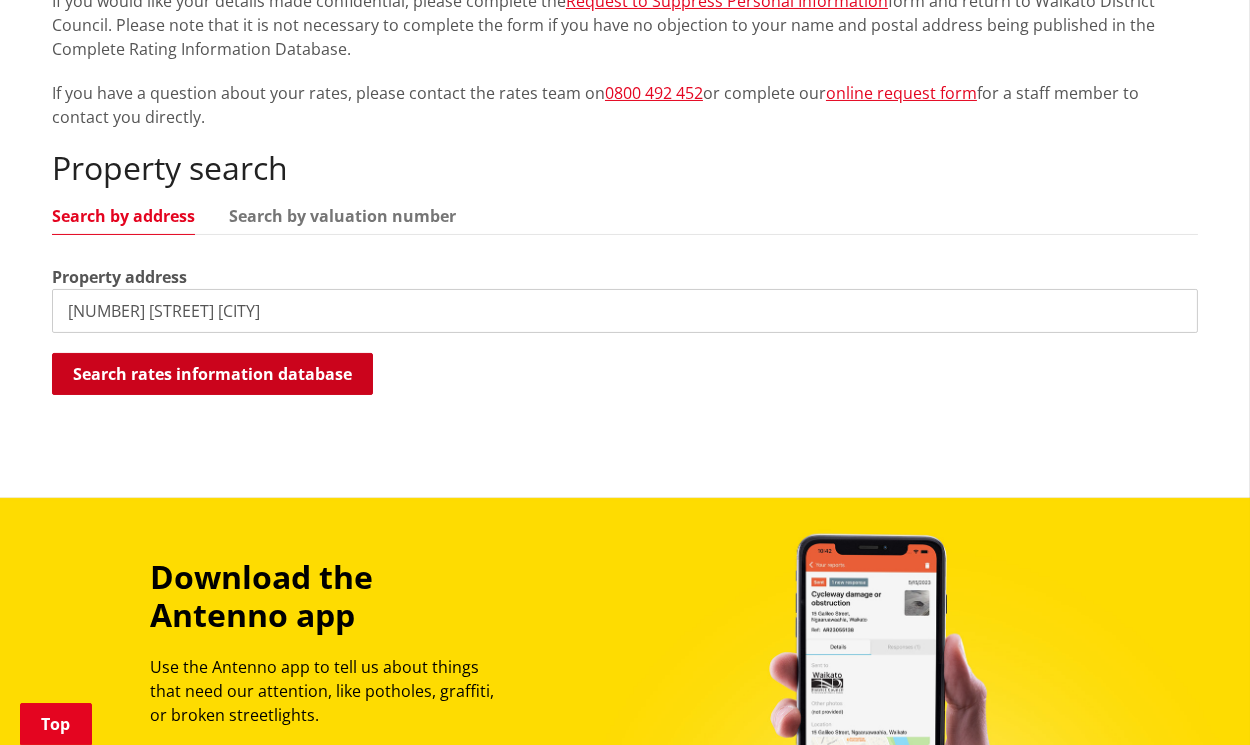 type on "101 Greenslade Road" 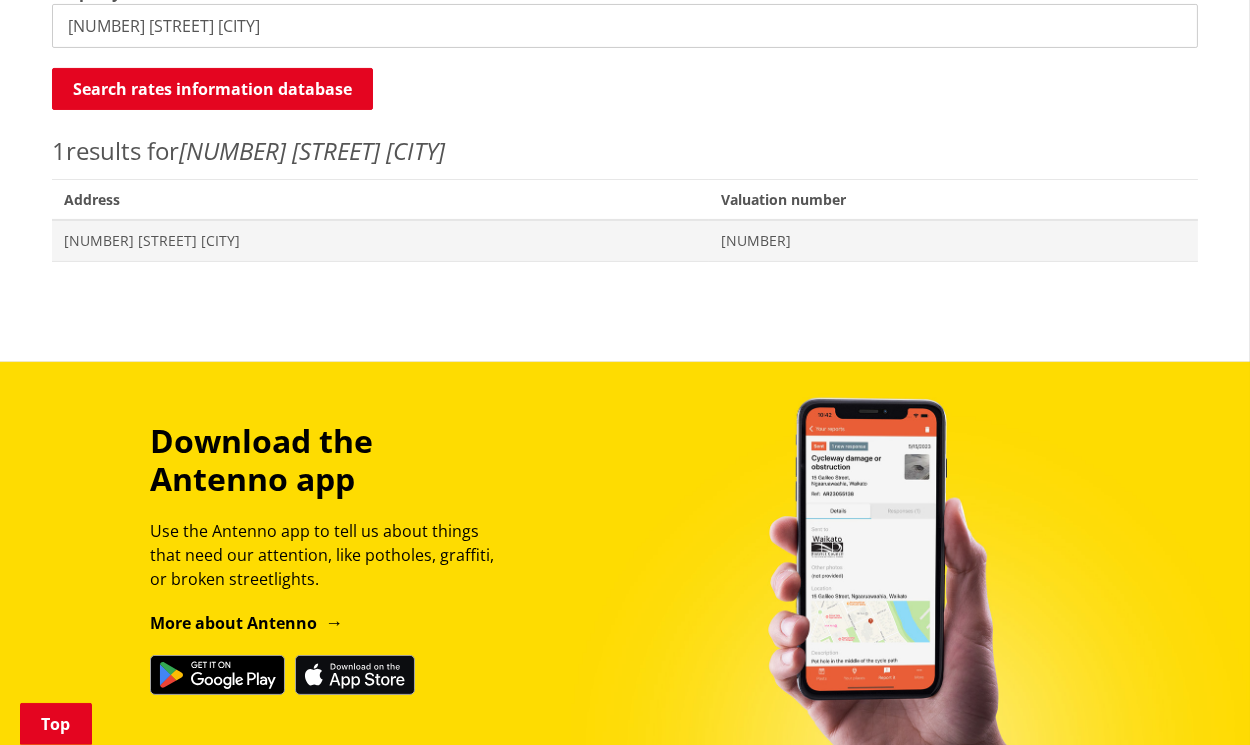 scroll, scrollTop: 842, scrollLeft: 0, axis: vertical 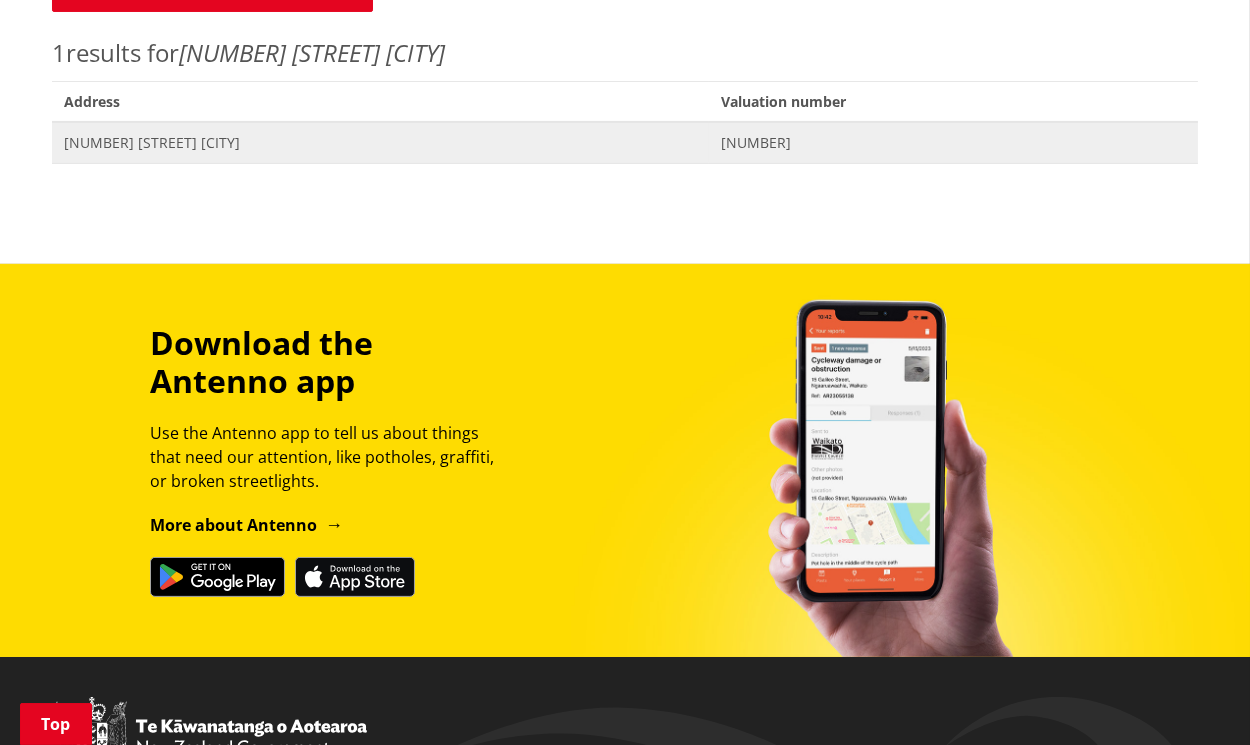 click on "101 Greenslade Road RAGLAN" at bounding box center [380, 143] 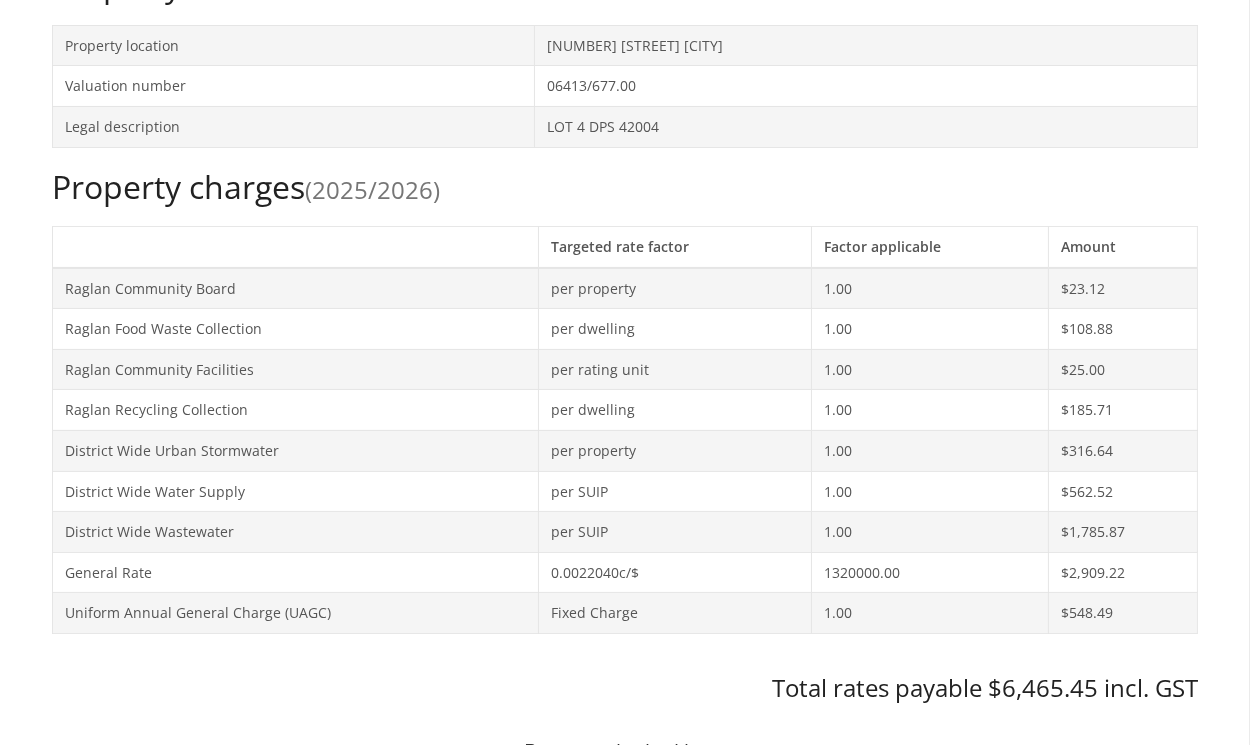 scroll, scrollTop: 0, scrollLeft: 0, axis: both 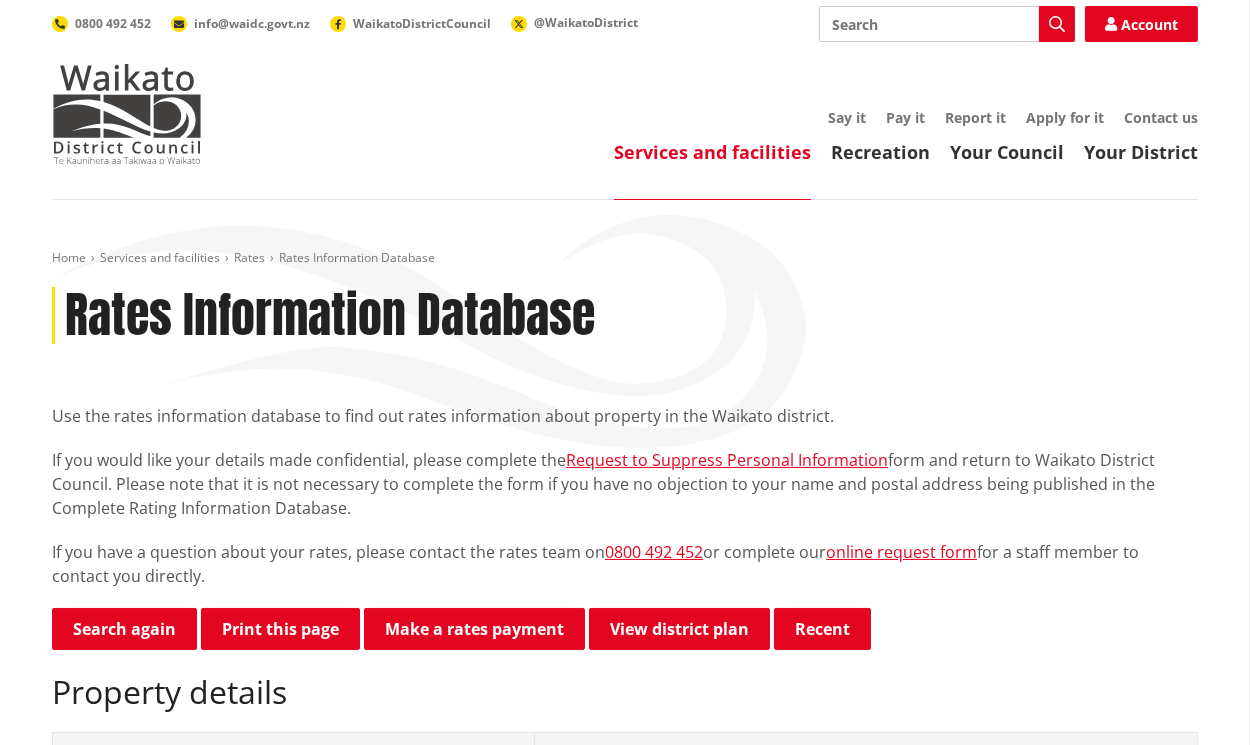 click on "Search" at bounding box center [947, 24] 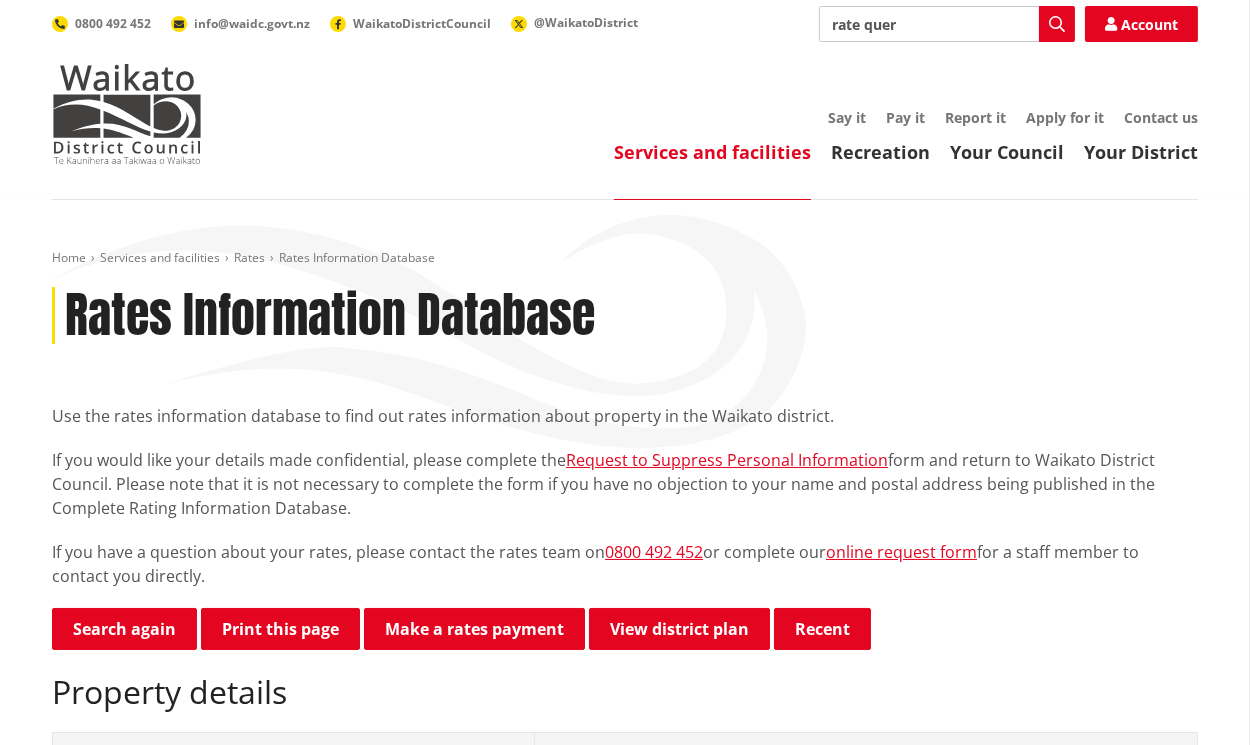 type on "rate query" 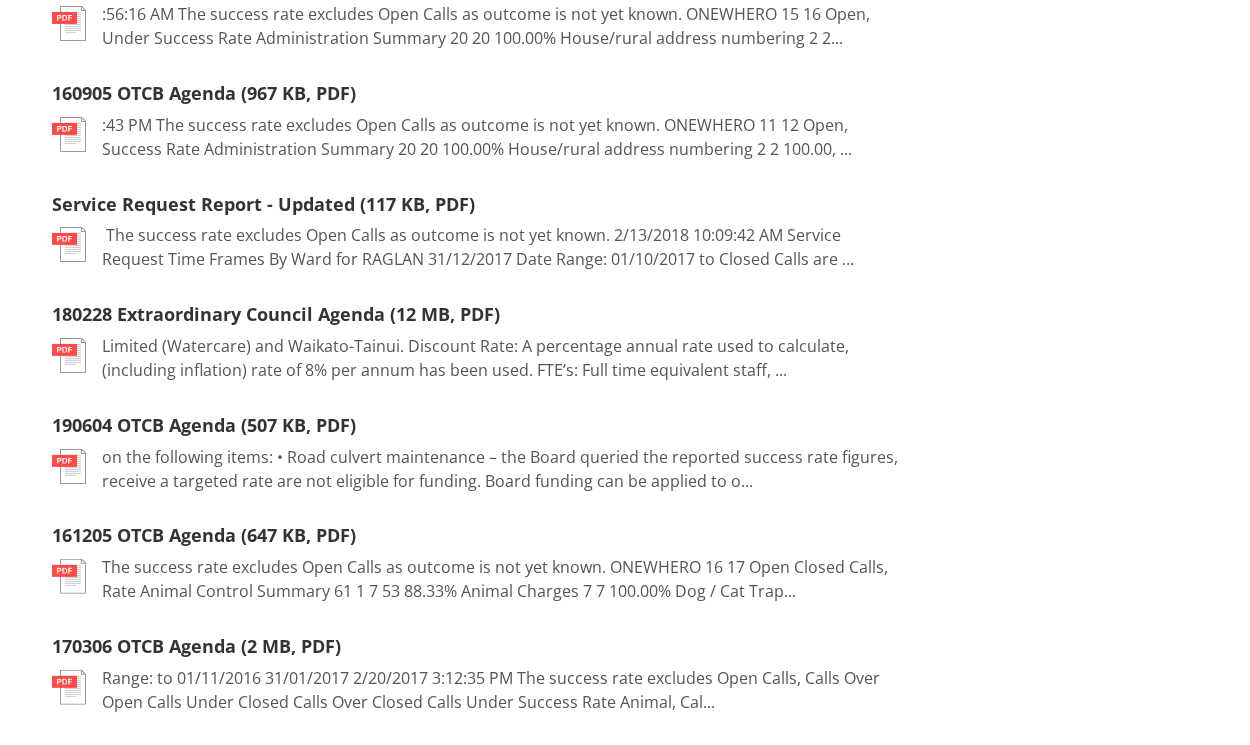 scroll, scrollTop: 0, scrollLeft: 0, axis: both 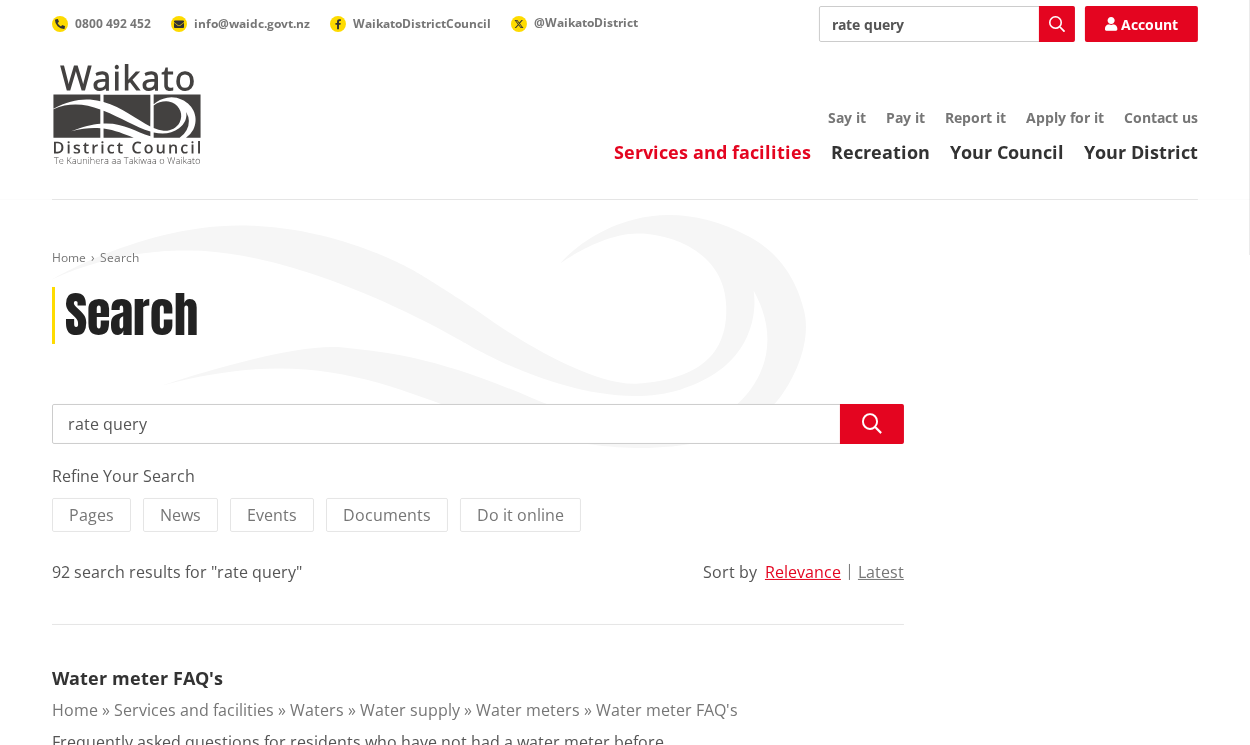 click on "Services and facilities" at bounding box center (712, 152) 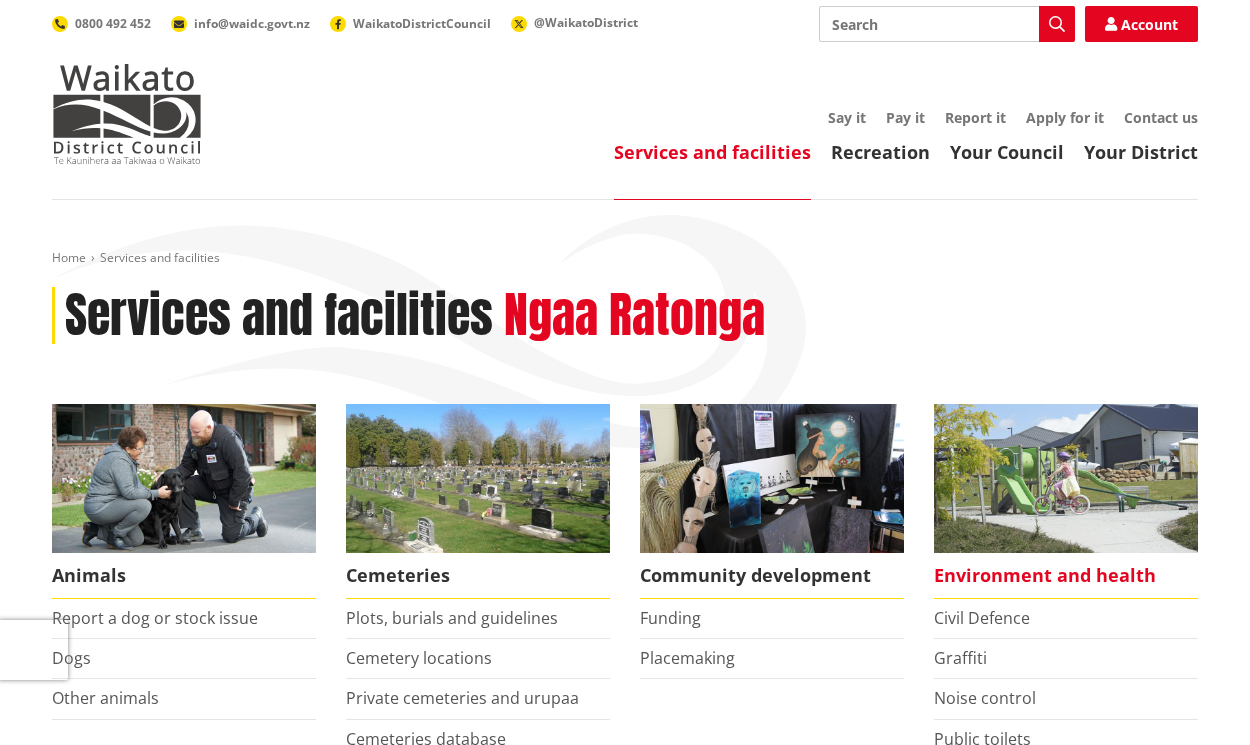 scroll, scrollTop: 0, scrollLeft: 0, axis: both 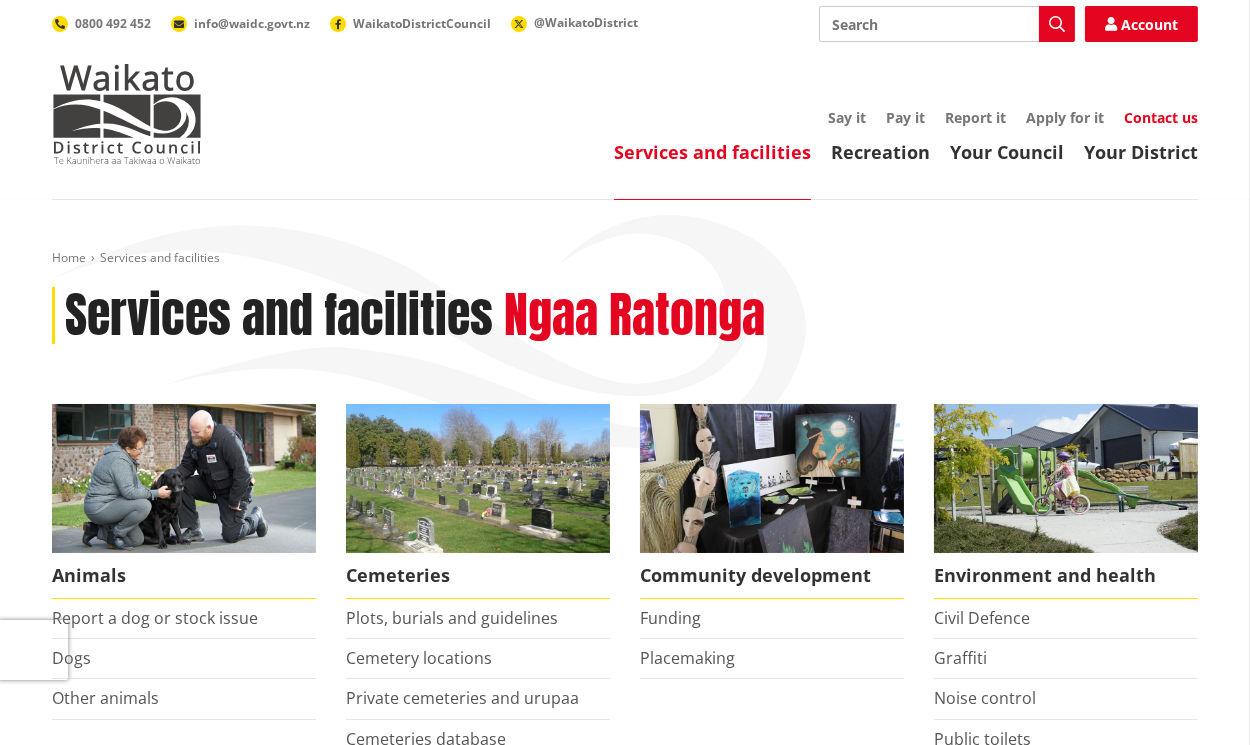 click on "Contact us" at bounding box center [1161, 117] 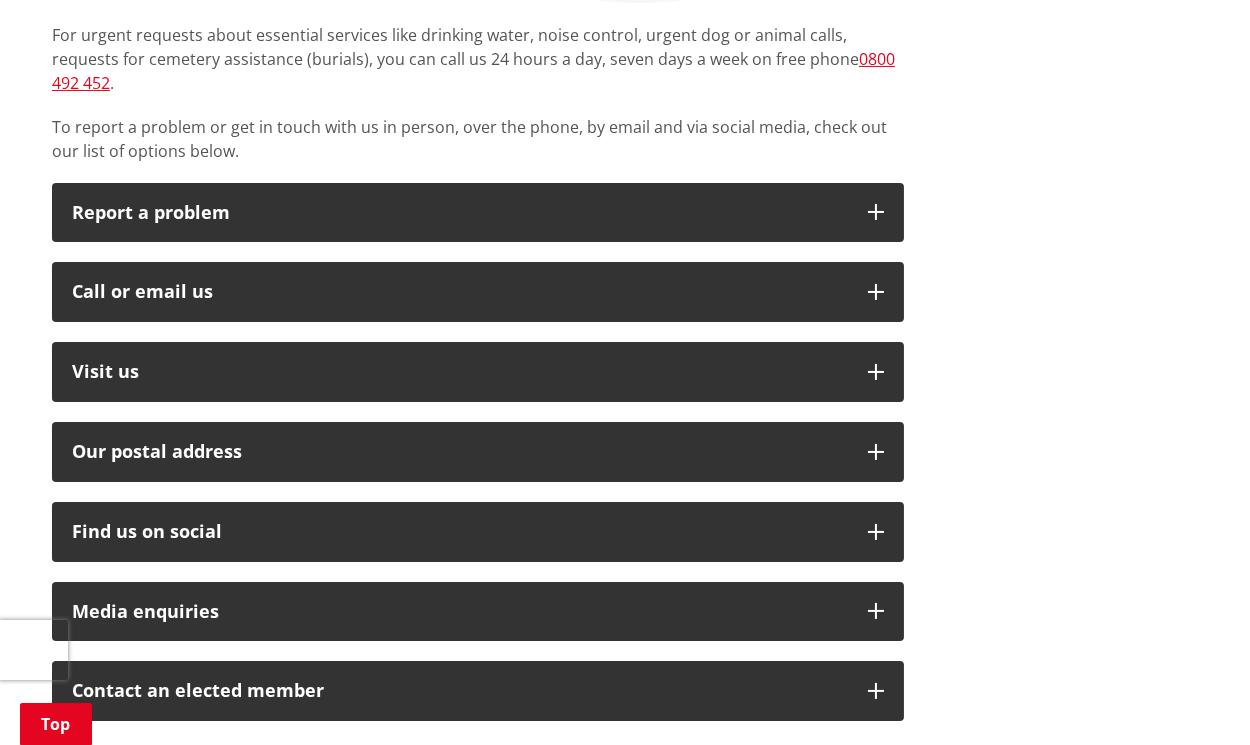 scroll, scrollTop: 464, scrollLeft: 0, axis: vertical 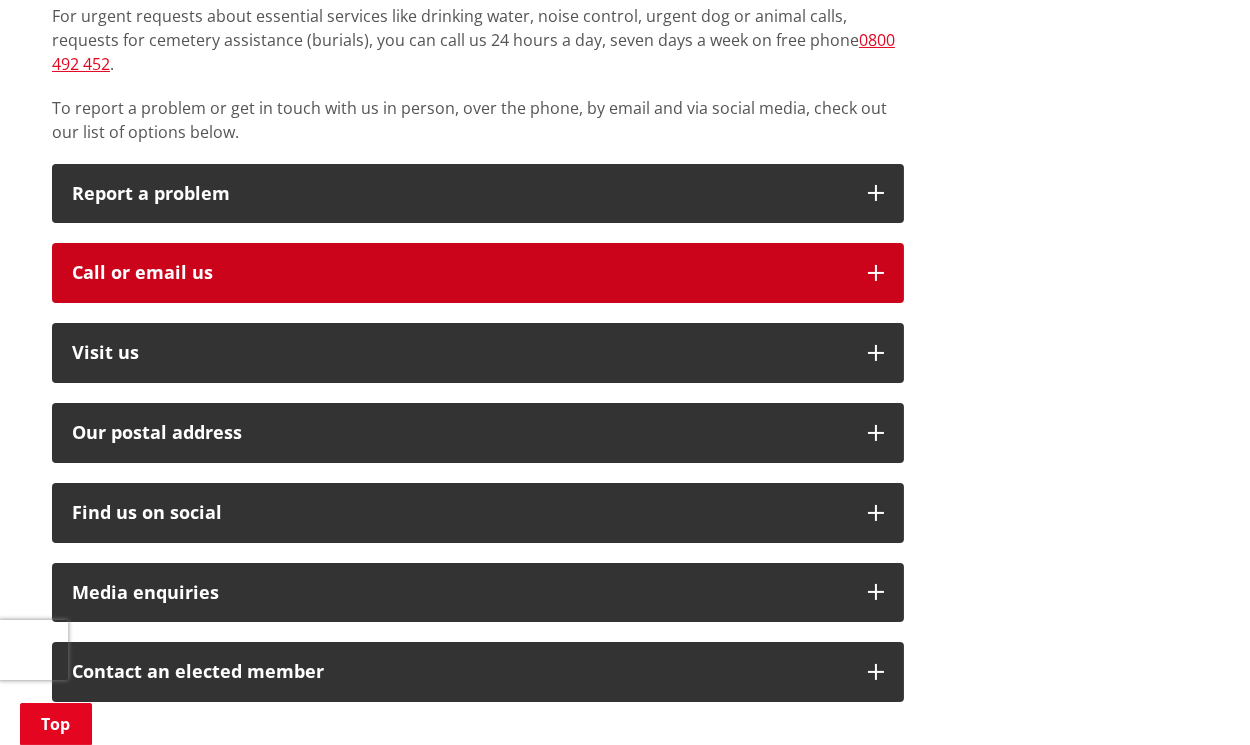 click at bounding box center (876, 273) 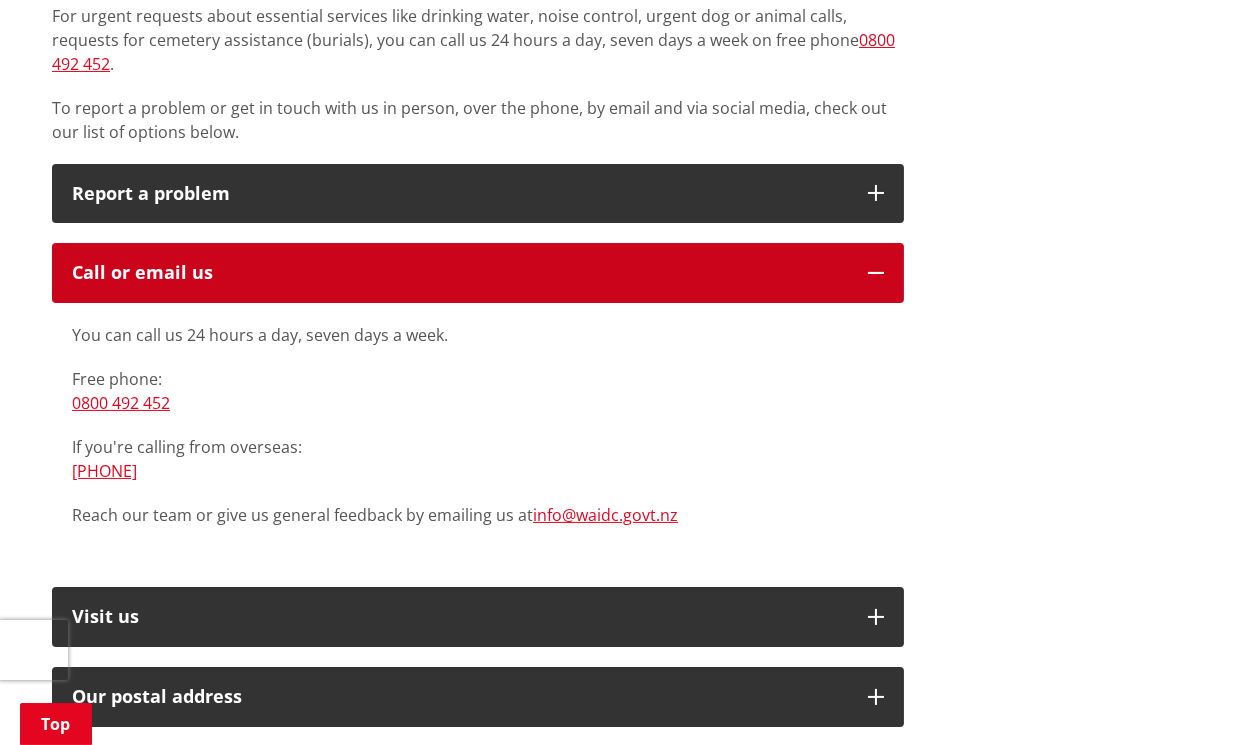 scroll, scrollTop: 0, scrollLeft: 0, axis: both 